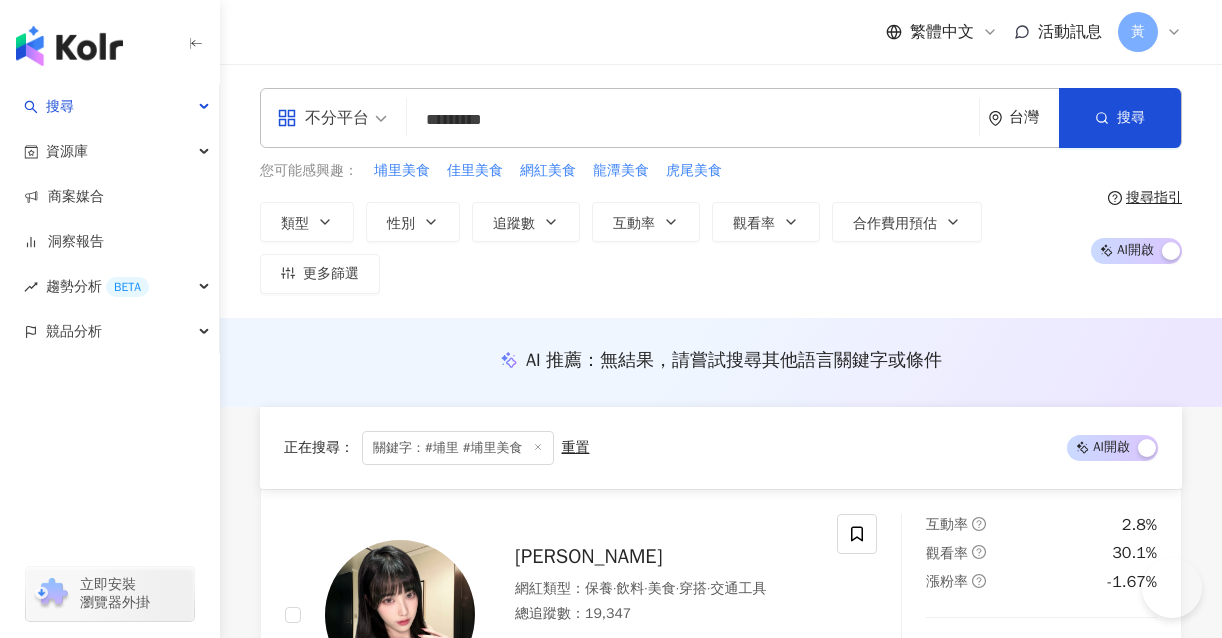 scroll, scrollTop: 3992, scrollLeft: 0, axis: vertical 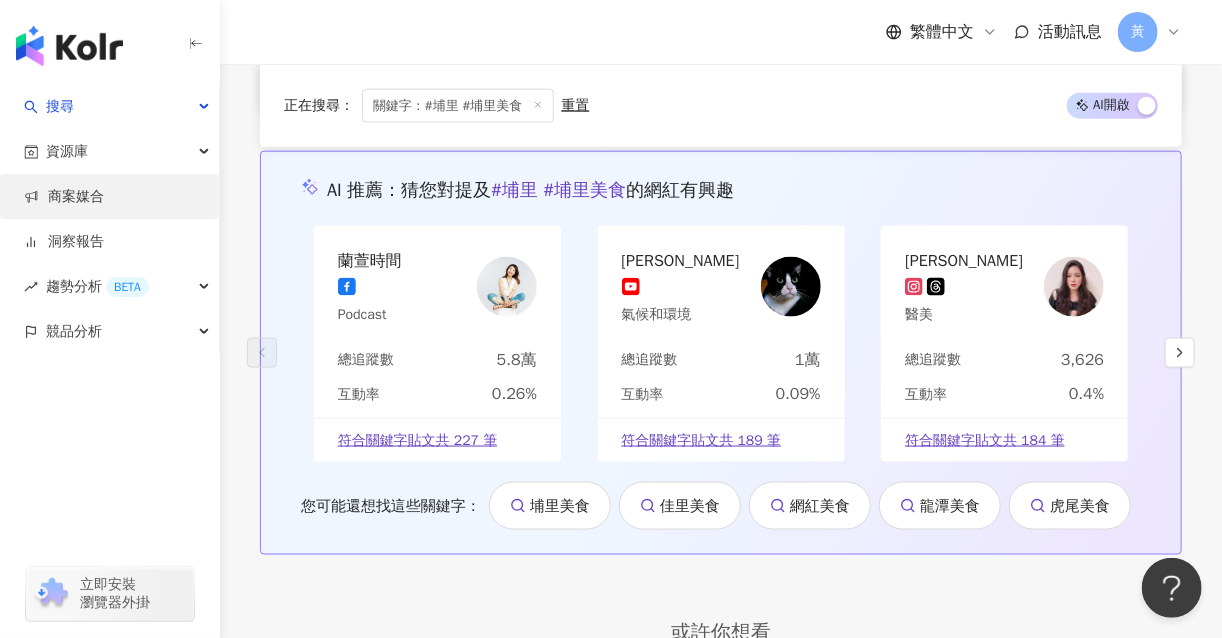 click on "商案媒合" at bounding box center (64, 197) 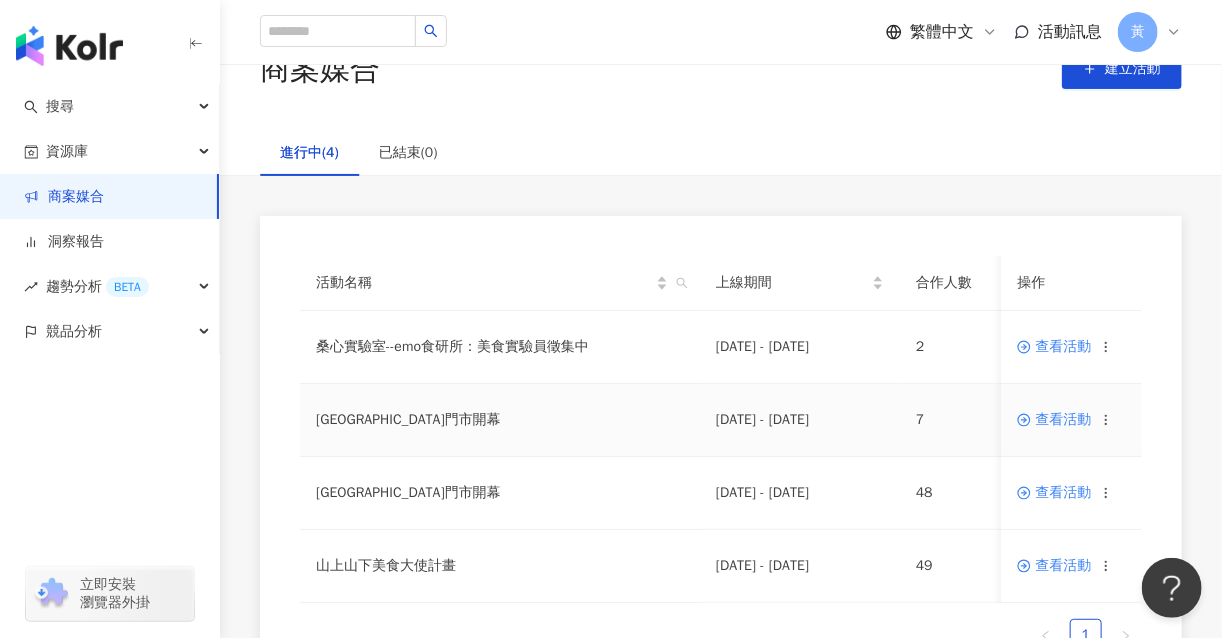 scroll, scrollTop: 58, scrollLeft: 0, axis: vertical 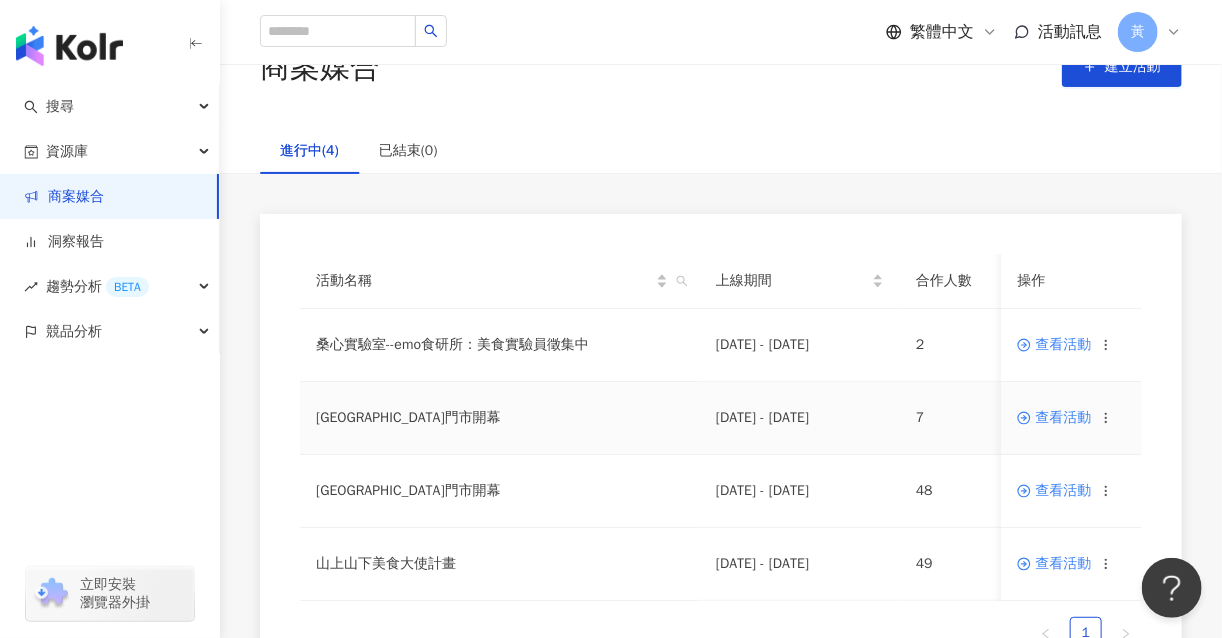 click on "查看活動" at bounding box center (1055, 418) 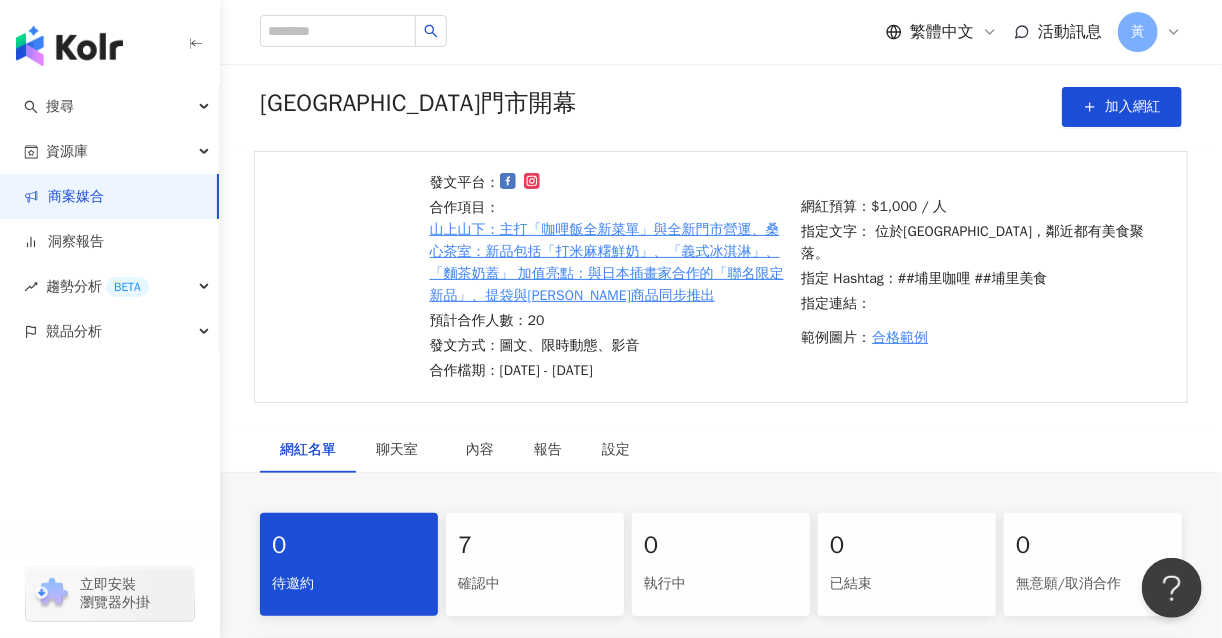 scroll, scrollTop: 83, scrollLeft: 0, axis: vertical 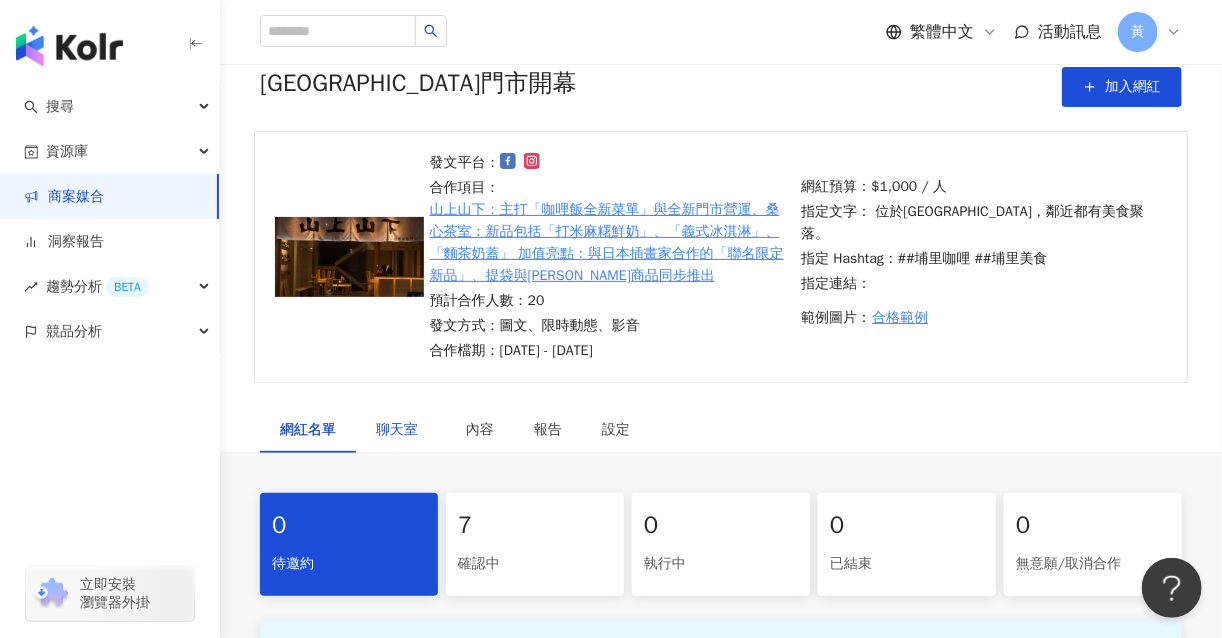 drag, startPoint x: 401, startPoint y: 419, endPoint x: 423, endPoint y: 415, distance: 22.36068 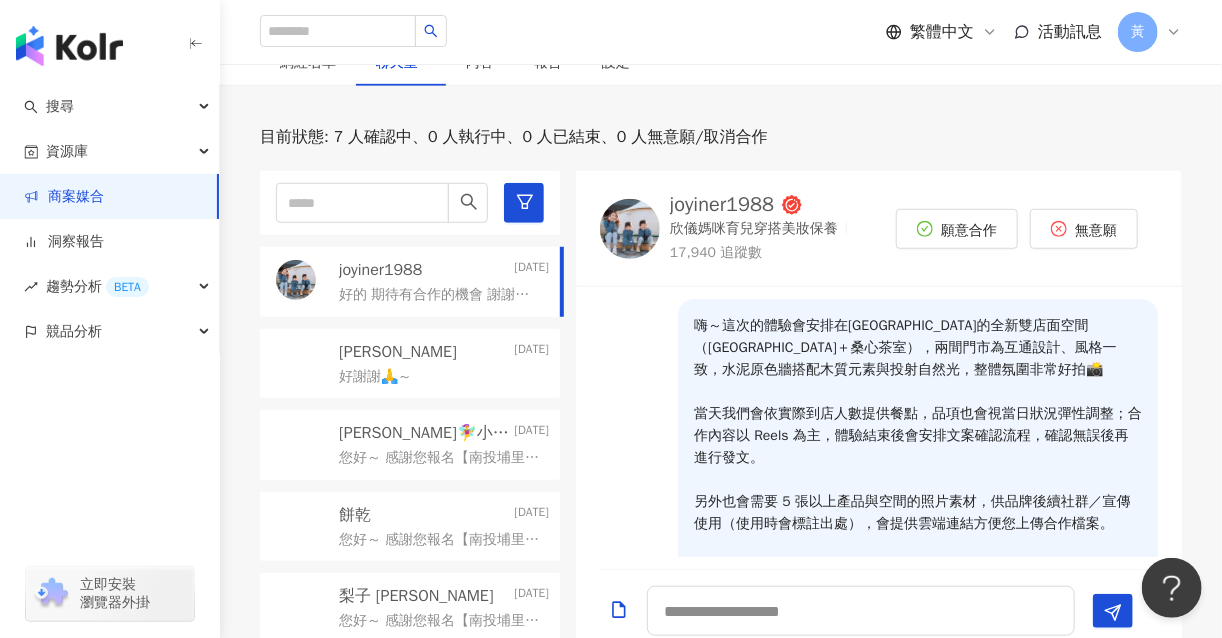 scroll, scrollTop: 449, scrollLeft: 0, axis: vertical 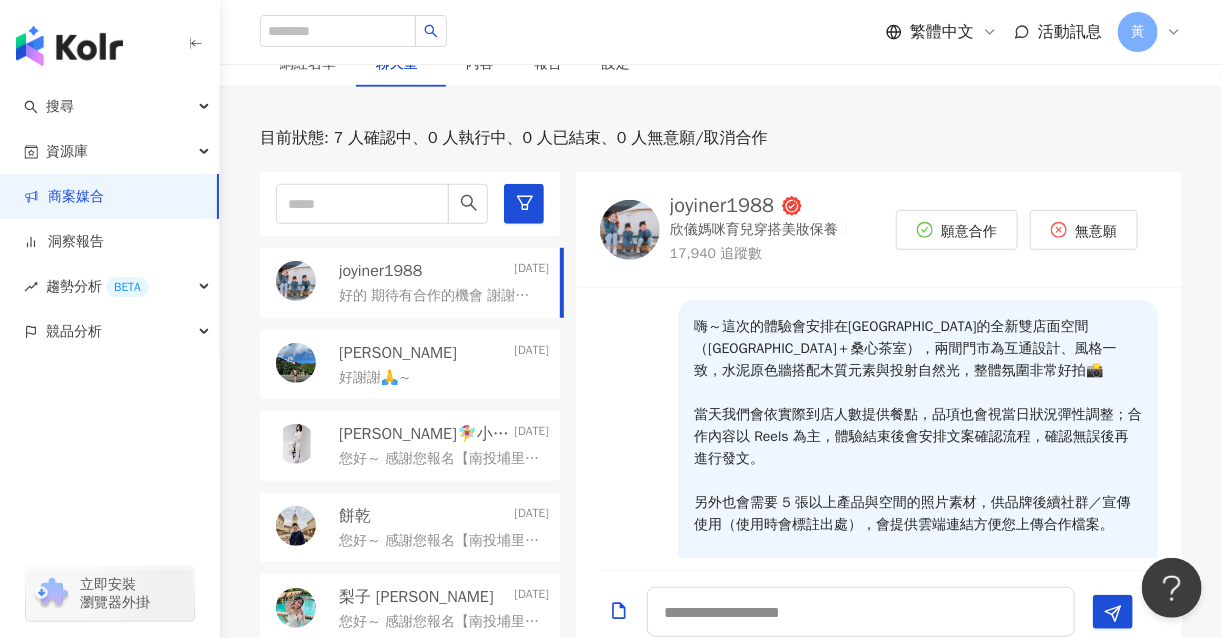 click on "好的 期待有合作的機會 謝謝您💓" at bounding box center (440, 296) 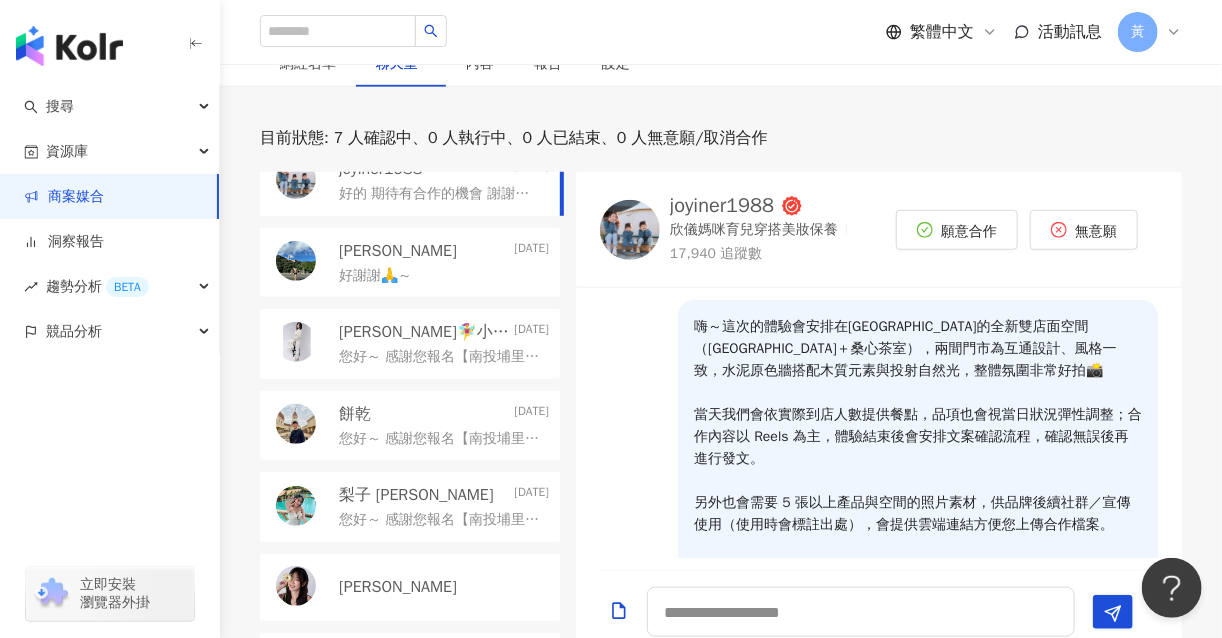 scroll, scrollTop: 124, scrollLeft: 0, axis: vertical 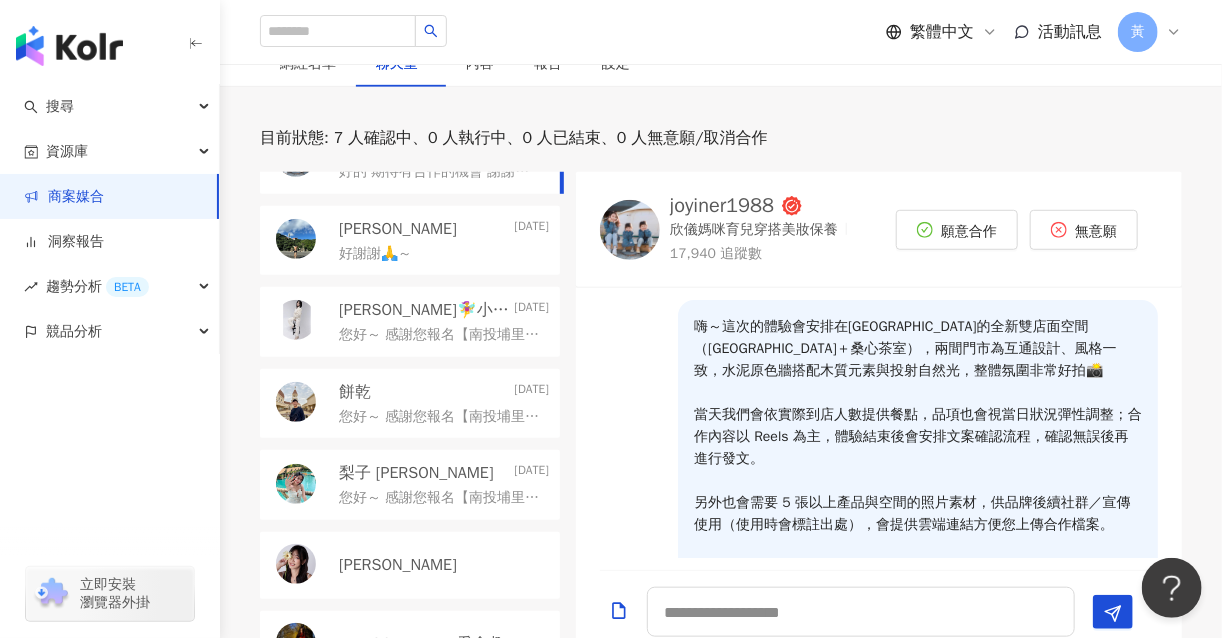 click on "好謝謝🙏～" at bounding box center (444, 252) 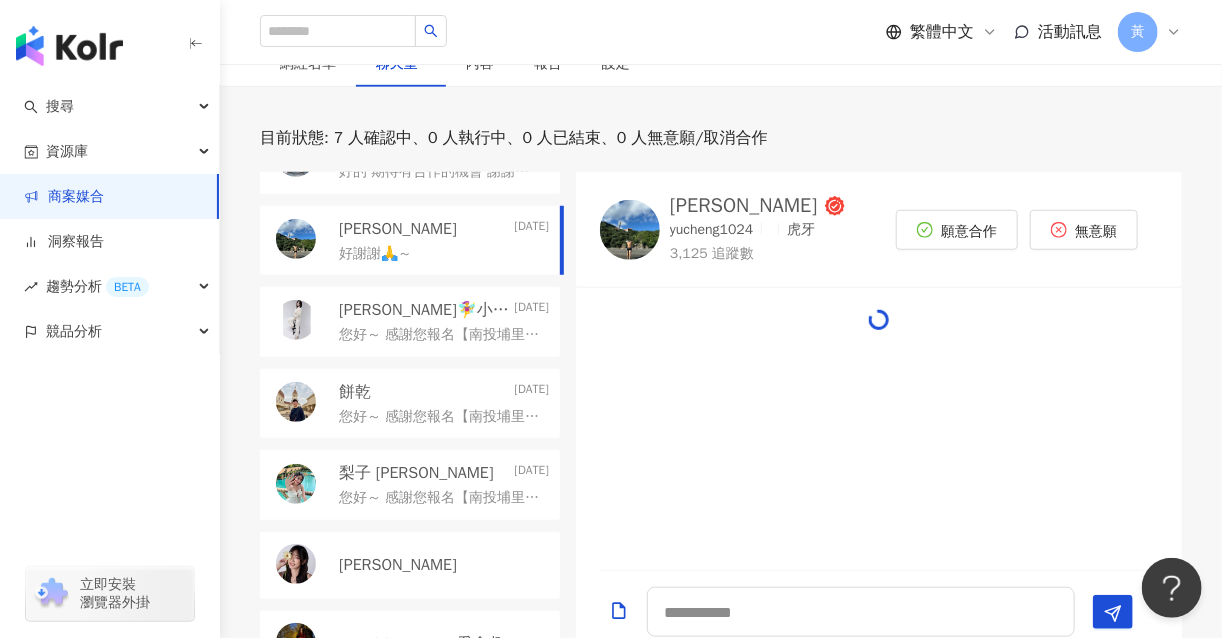 scroll, scrollTop: 688, scrollLeft: 0, axis: vertical 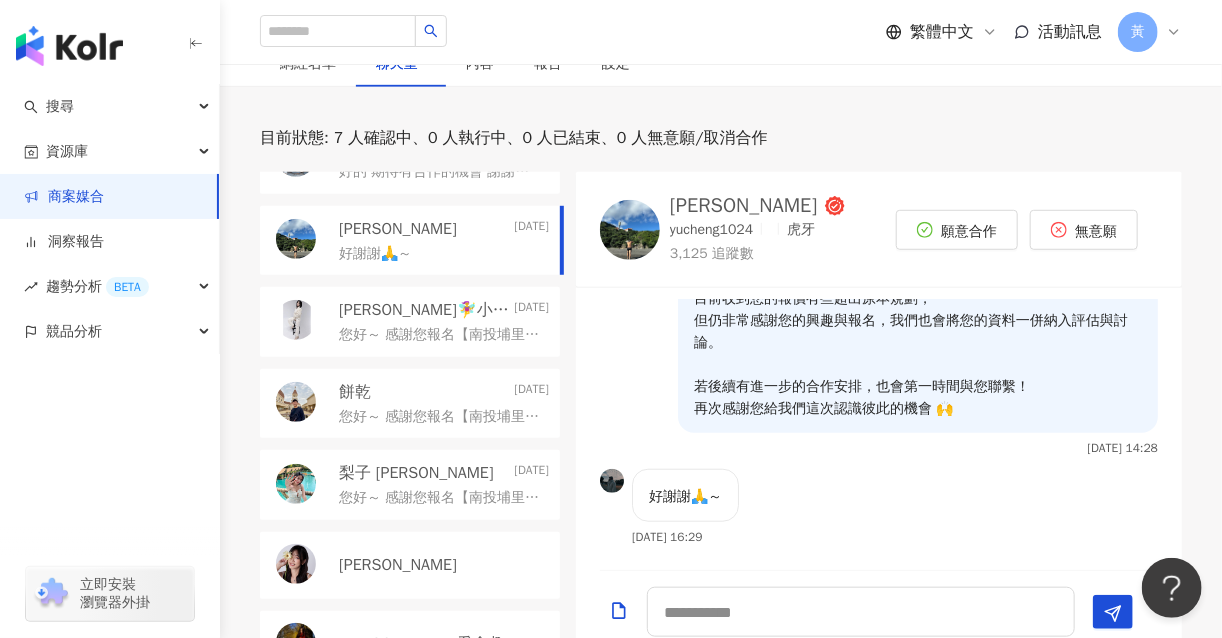 click on "您好～
感謝您報名【南投埔里全新旗艦雙店面｜山上山下 × 桑心茶室】的品牌體驗！✨
這次邀請您來到我們全新開幕的雙店面空間，兩間門市為互通設計，風格一致，
以水泥原色牆 × 木質元素 × 投射自然光，整體氛圍非常好拍📸
🌿 主打品項：
香料咖哩餐點、創意茶飲、義式手作 Gelato 冰淇淋 🍛🧋
📌 體驗資訊簡要：
・合作費用：$1,000元
・餐點依現場狀況彈性調整，將依實際人數安排品項
・內容呈現可根據您的創作風格調整，若有拍攝需求或想法都歡迎提前告知！
我們非常期待與您一起完成這次風格 × 風味的合作創作🌞
有任何需要都可以直接私訊我們，謝謝您！🧡" at bounding box center [440, 335] 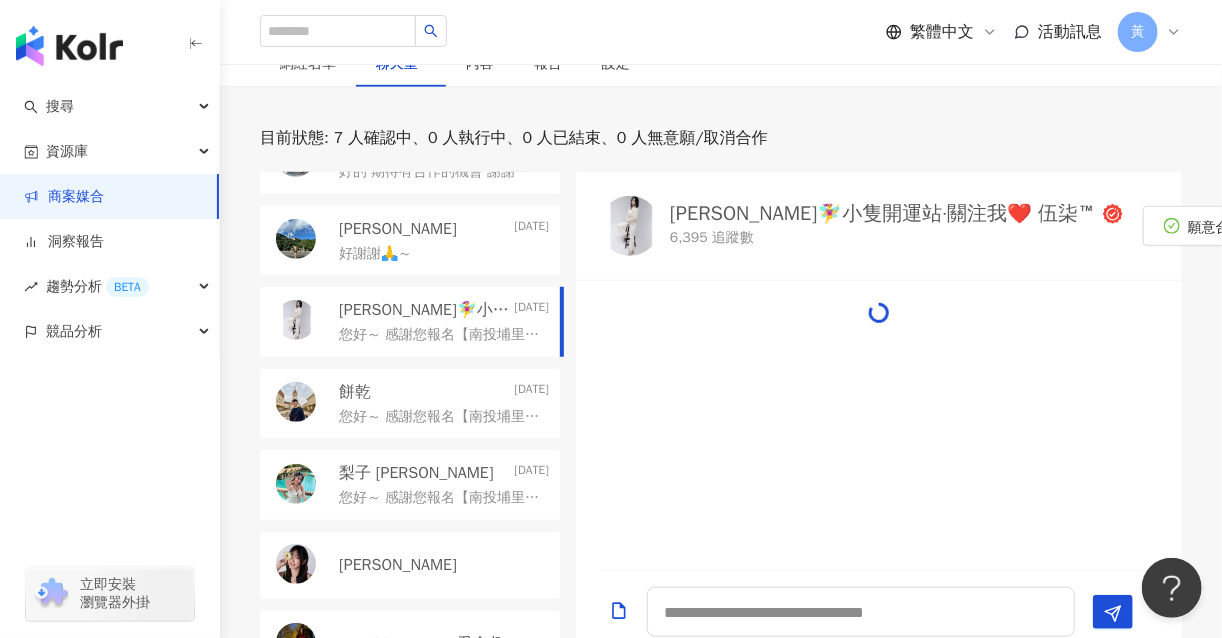 scroll, scrollTop: 218, scrollLeft: 0, axis: vertical 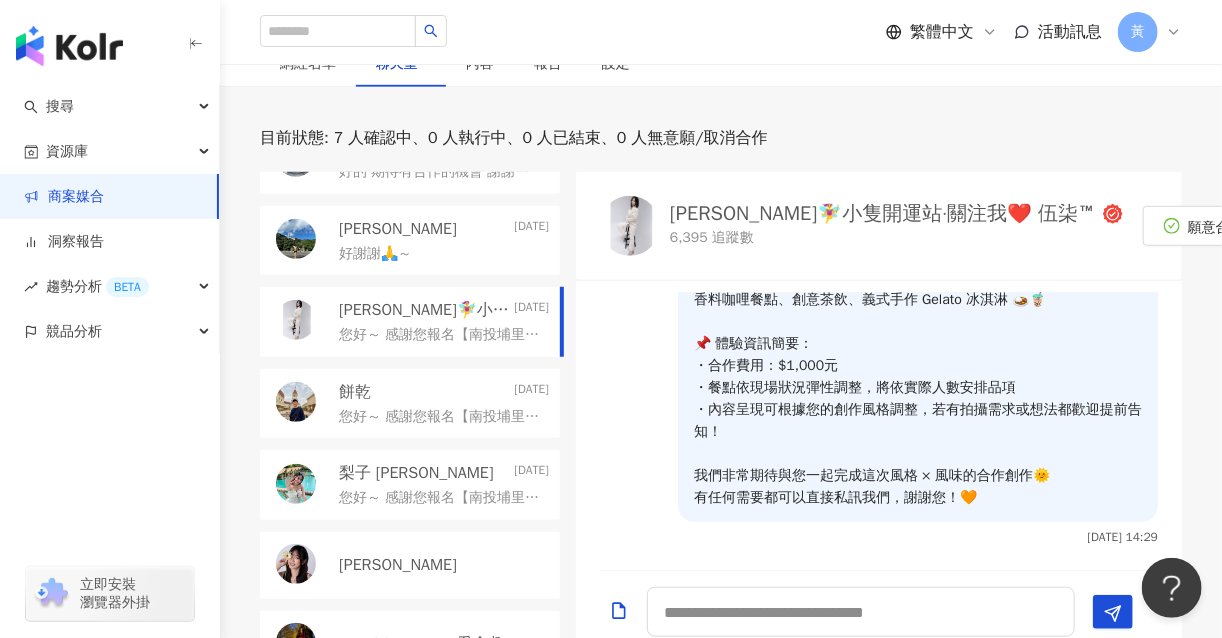 click on "您好～
感謝您報名【南投埔里全新旗艦雙店面｜山上山下 × 桑心茶室】的品牌體驗！✨
這次邀請您來到我們全新開幕的雙店面空間，兩間門市為互通設計，風格一致，
以水泥原色牆 × 木質元素 × 投射自然光，整體氛圍非常好拍📸
🌿 主打品項：
香料咖哩餐點、創意茶飲、義式手作 Gelato 冰淇淋 🍛🧋
📌 體驗資訊簡要：
・合作費用：$1,000元
・餐點依現場狀況彈性調整，將依實際人數安排品項
・內容呈現可根據您的創作風格調整，若有拍攝需求或想法都歡迎提前告知！
我們非常期待與您一起完成這次風格 × 風味的合作創作🌞
有任何需要都可以直接私訊我們，謝謝您！🧡" at bounding box center [440, 417] 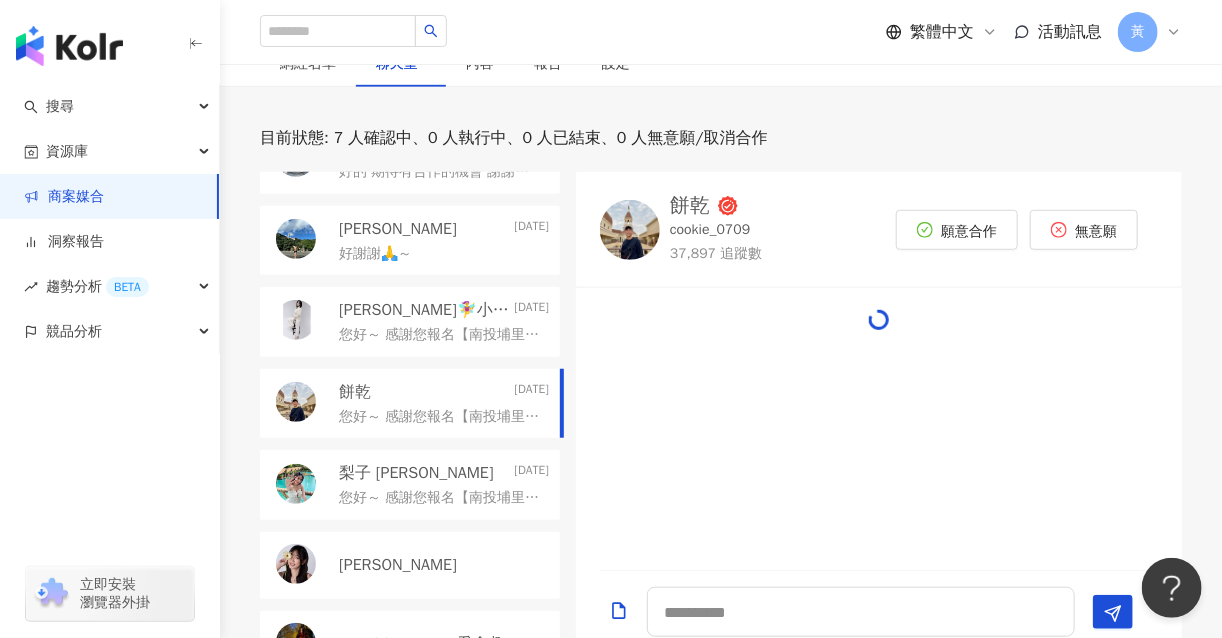 scroll, scrollTop: 225, scrollLeft: 0, axis: vertical 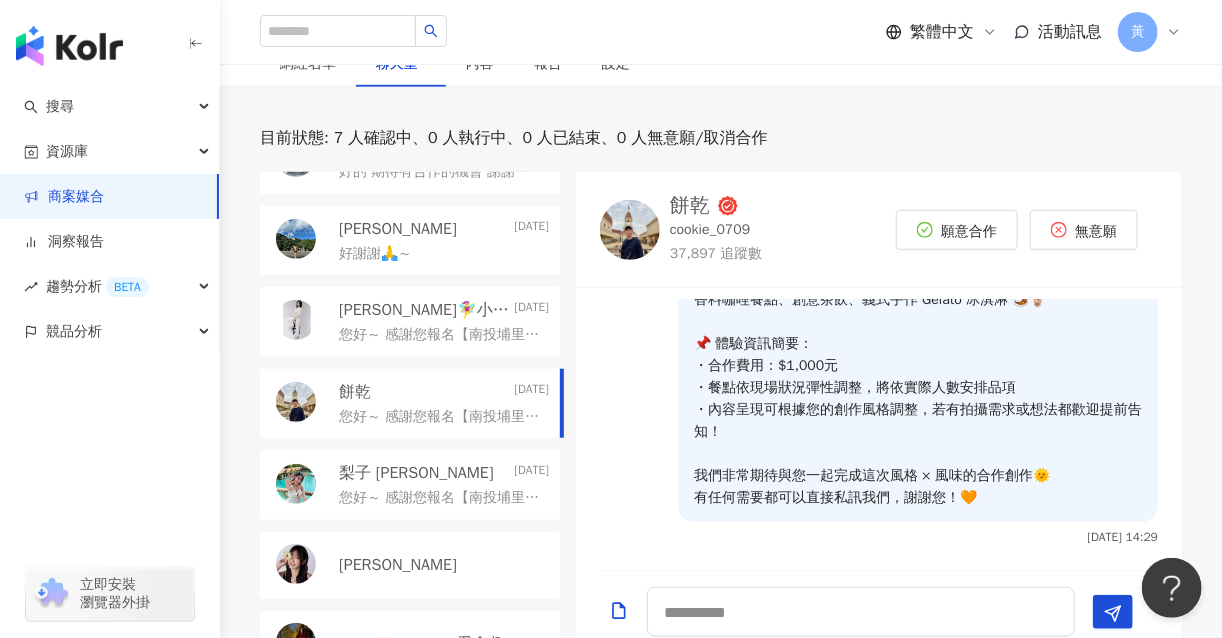 click on "您好～
感謝您報名【南投埔里全新旗艦雙店面｜山上山下 × 桑心茶室】的品牌體驗！✨
這次邀請您來到我們全新開幕的雙店面空間，兩間門市為互通設計，風格一致，
以水泥原色牆 × 木質元素 × 投射自然光，整體氛圍非常好拍📸
🌿 主打品項：
香料咖哩餐點、創意茶飲、義式手作 Gelato 冰淇淋 🍛🧋
📌 體驗資訊簡要：
・合作費用：$1,000元
・餐點依現場狀況彈性調整，將依實際人數安排品項
・內容呈現可根據您的創作風格調整，若有拍攝需求或想法都歡迎提前告知！
我們非常期待與您一起完成這次風格 × 風味的合作創作🌞
有任何需要都可以直接私訊我們，謝謝您！🧡" at bounding box center (440, 498) 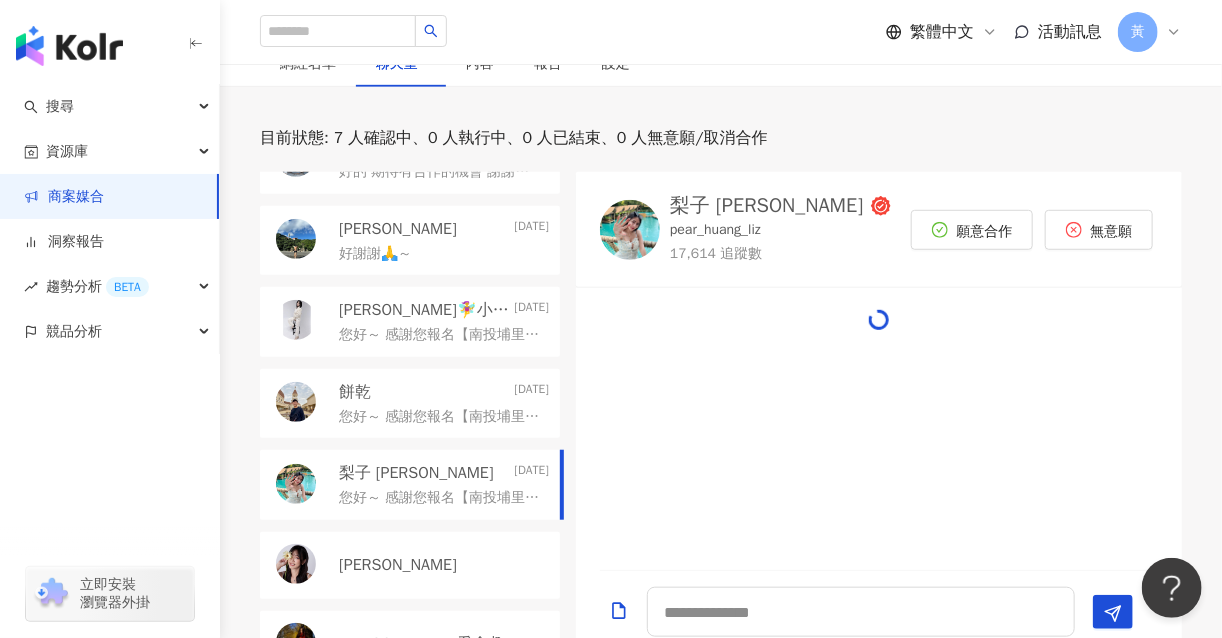scroll, scrollTop: 708, scrollLeft: 0, axis: vertical 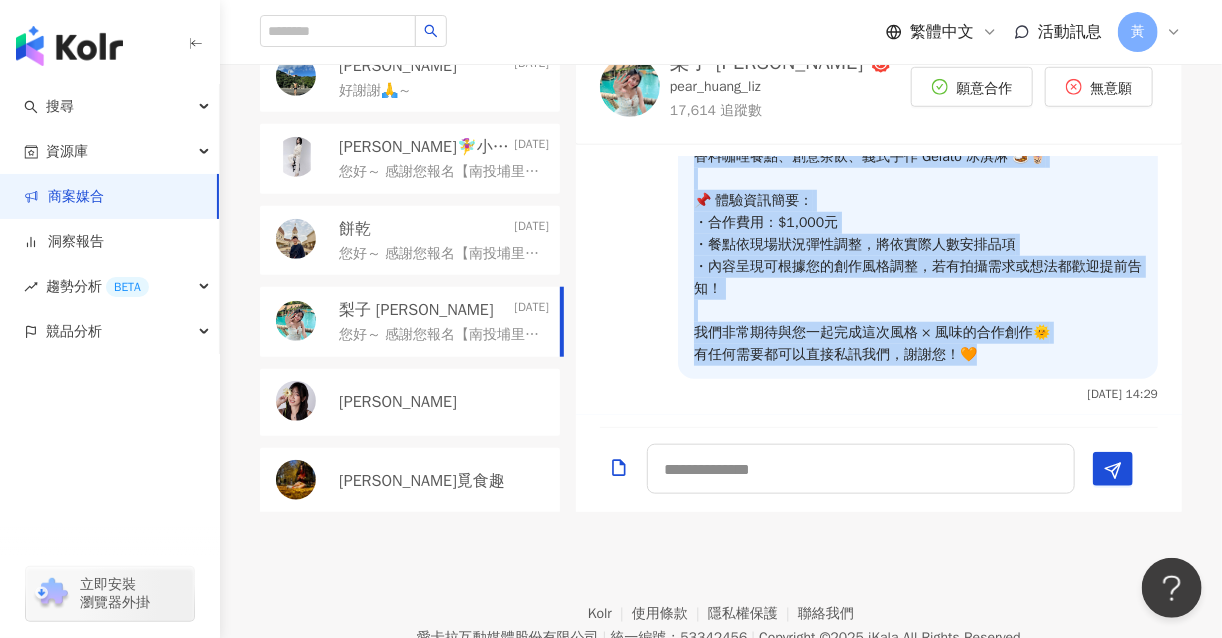 drag, startPoint x: 677, startPoint y: 245, endPoint x: 1028, endPoint y: 361, distance: 369.67148 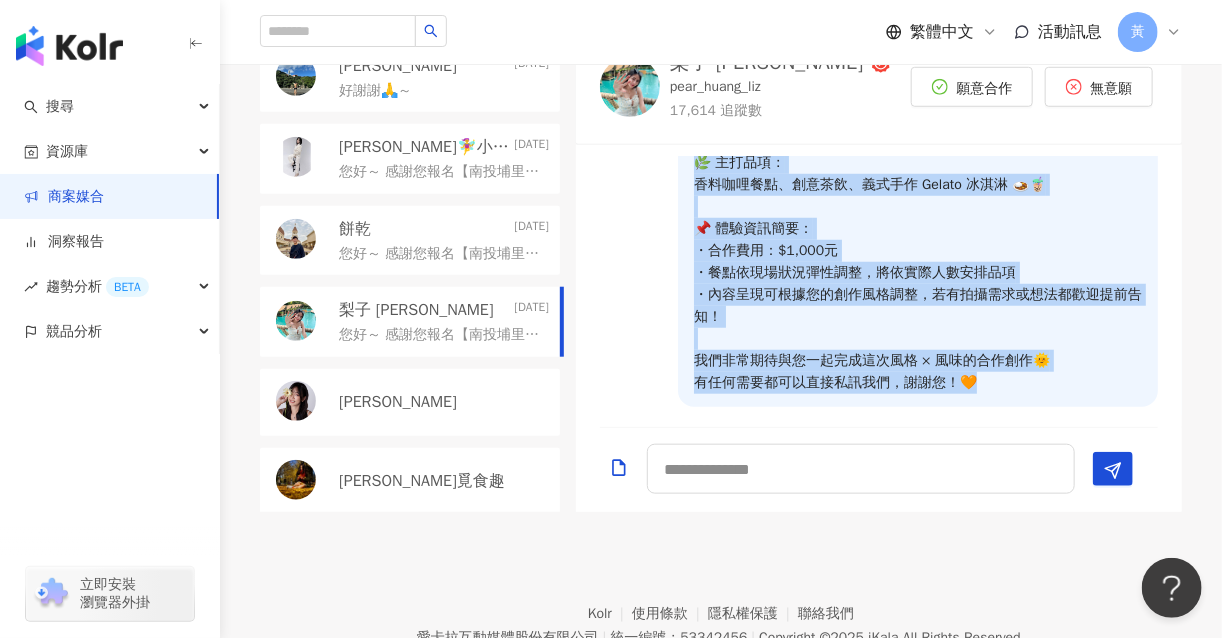 scroll, scrollTop: 708, scrollLeft: 0, axis: vertical 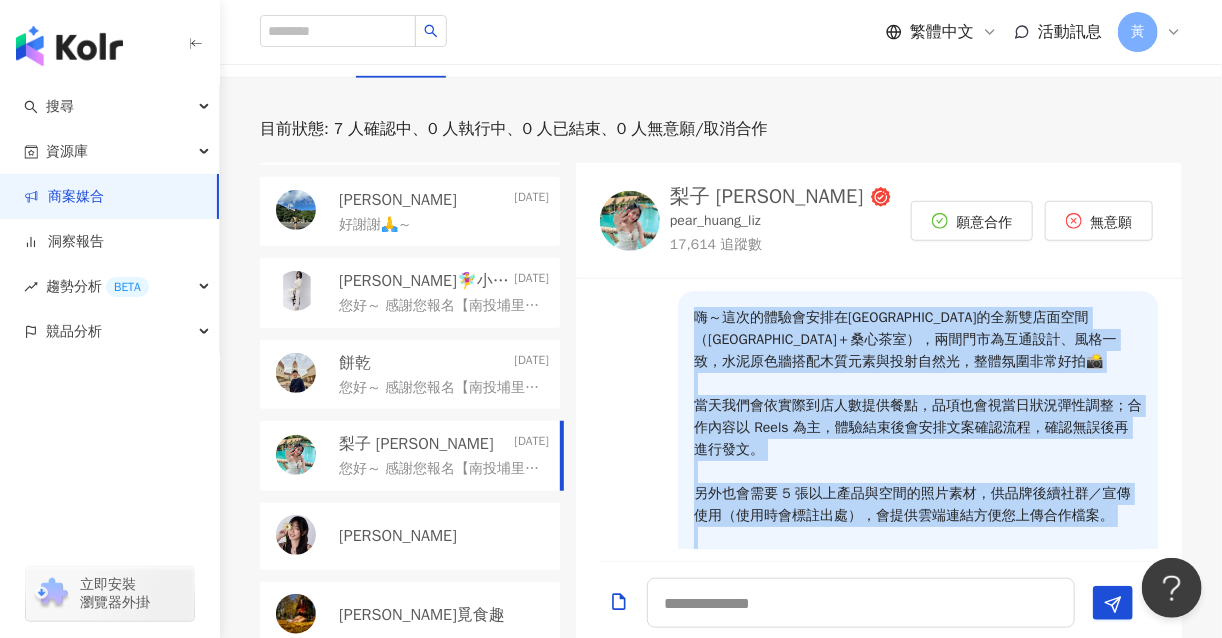 drag, startPoint x: 902, startPoint y: 473, endPoint x: 678, endPoint y: 332, distance: 264.68283 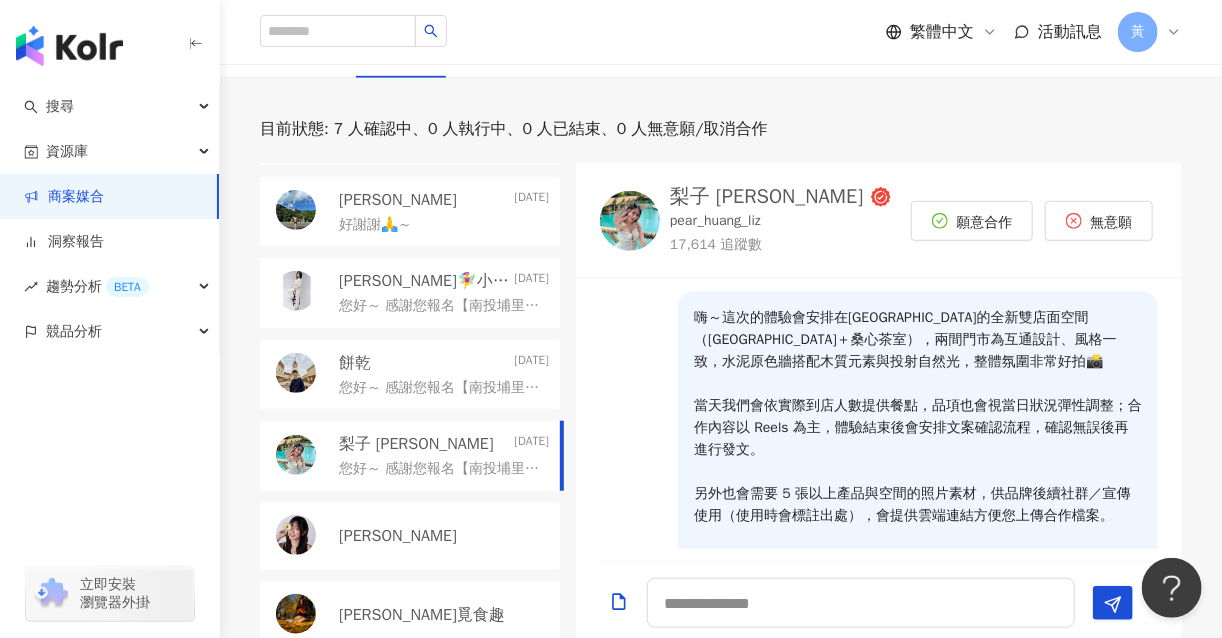 click on "[PERSON_NAME]" at bounding box center (444, 536) 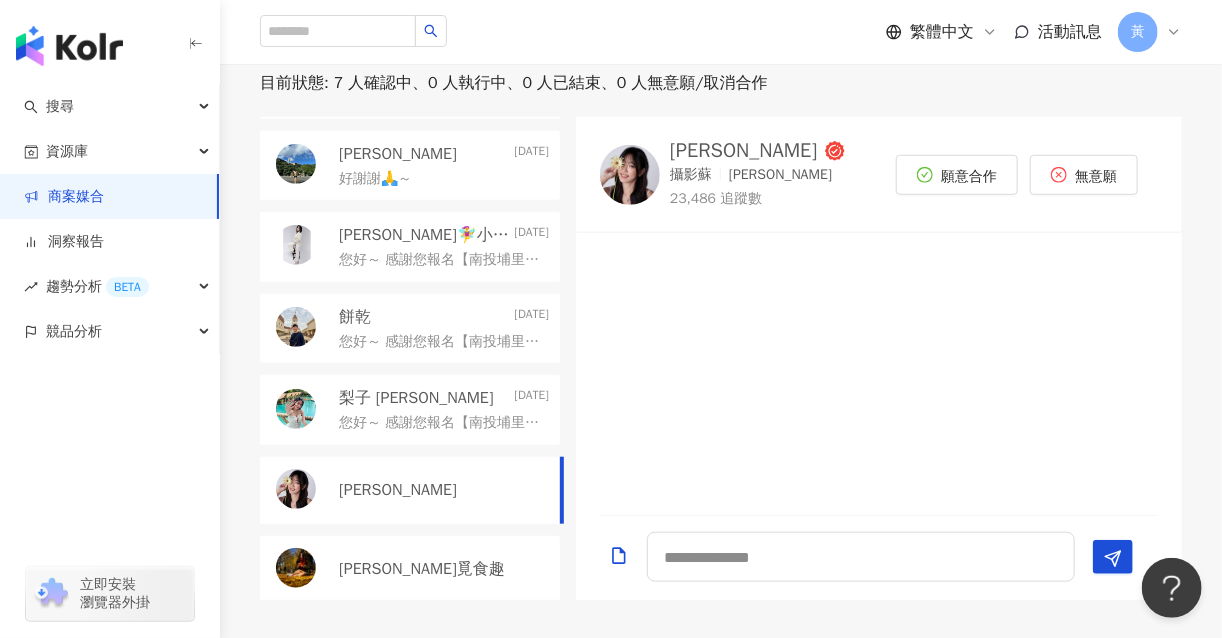 scroll 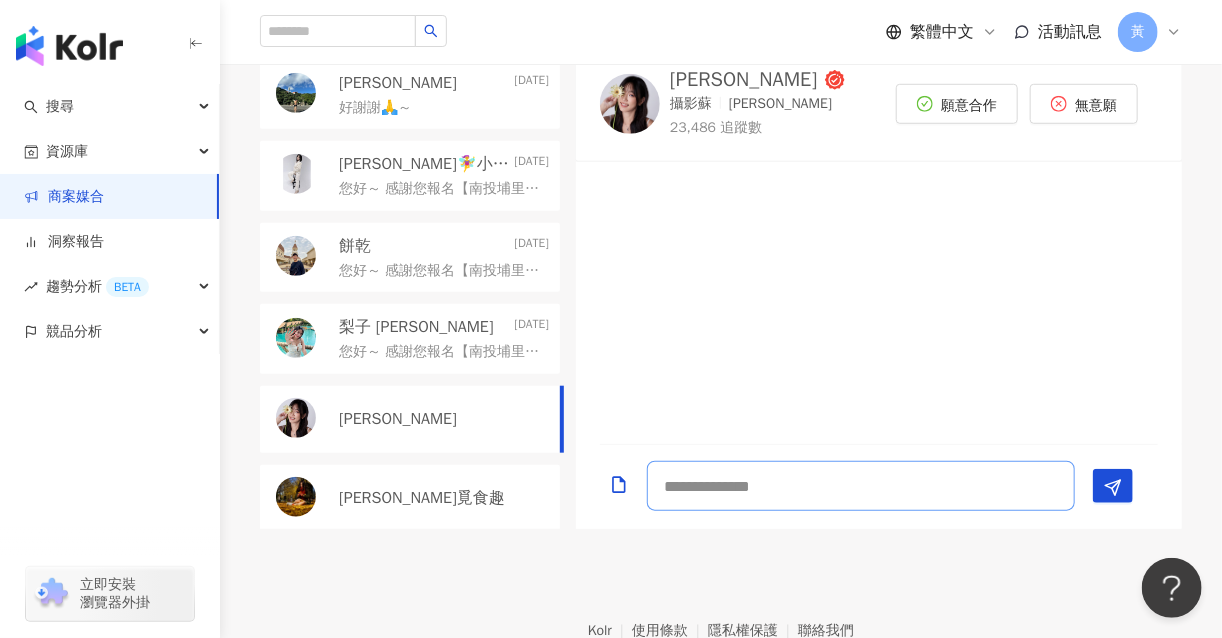 click at bounding box center [861, 486] 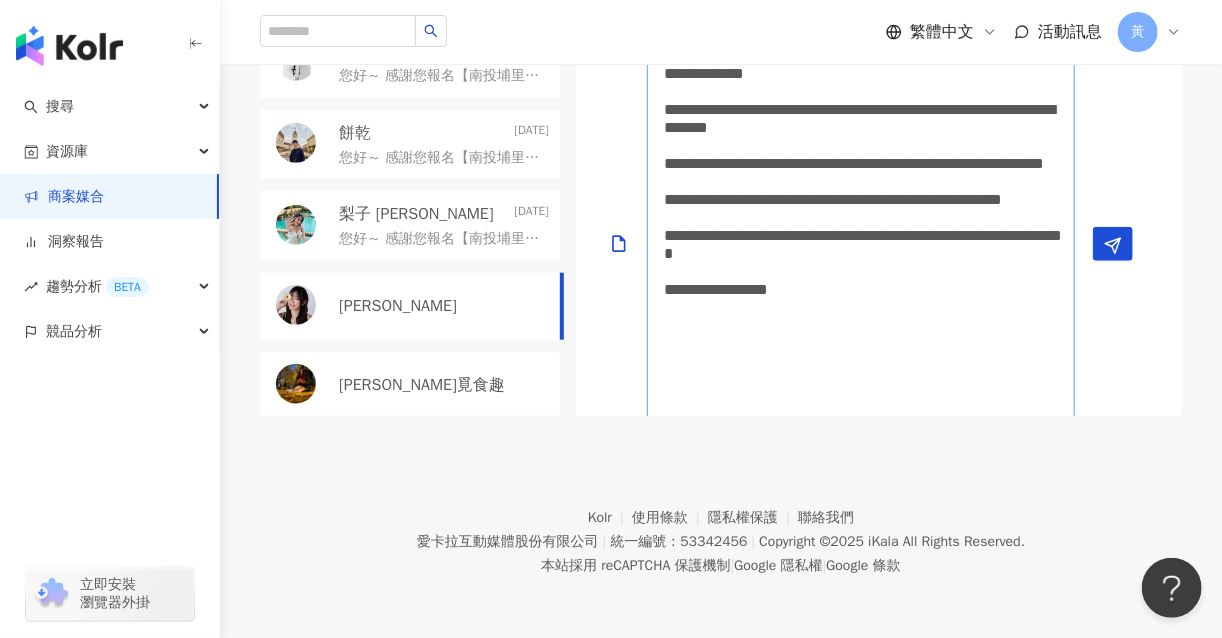type on "**********" 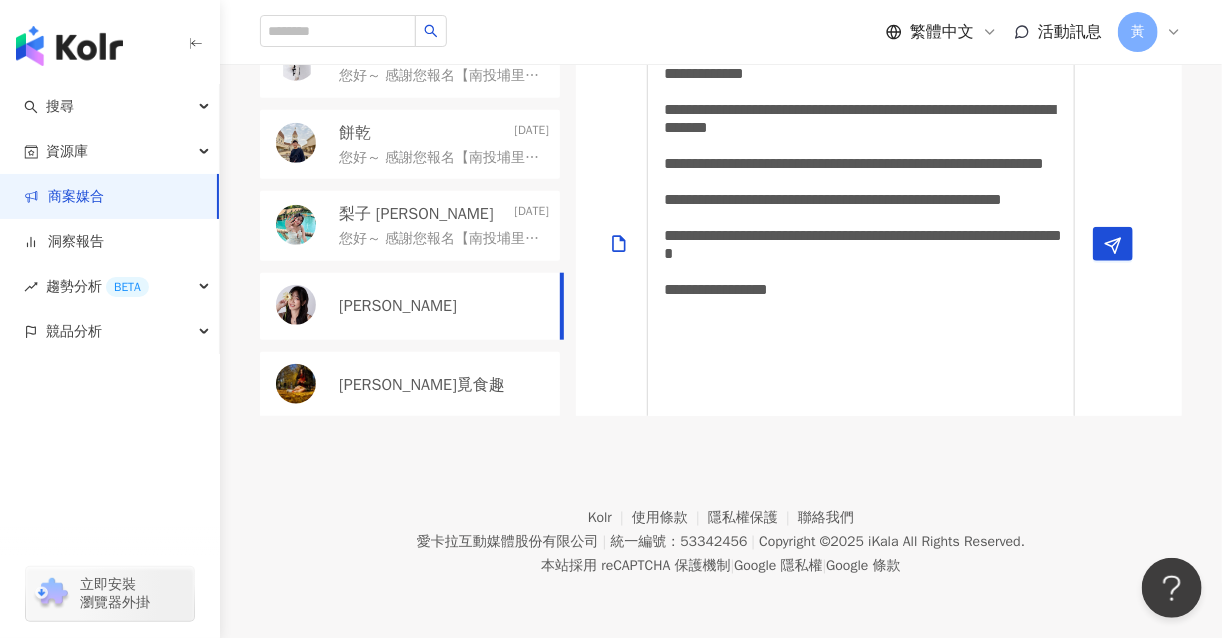 click 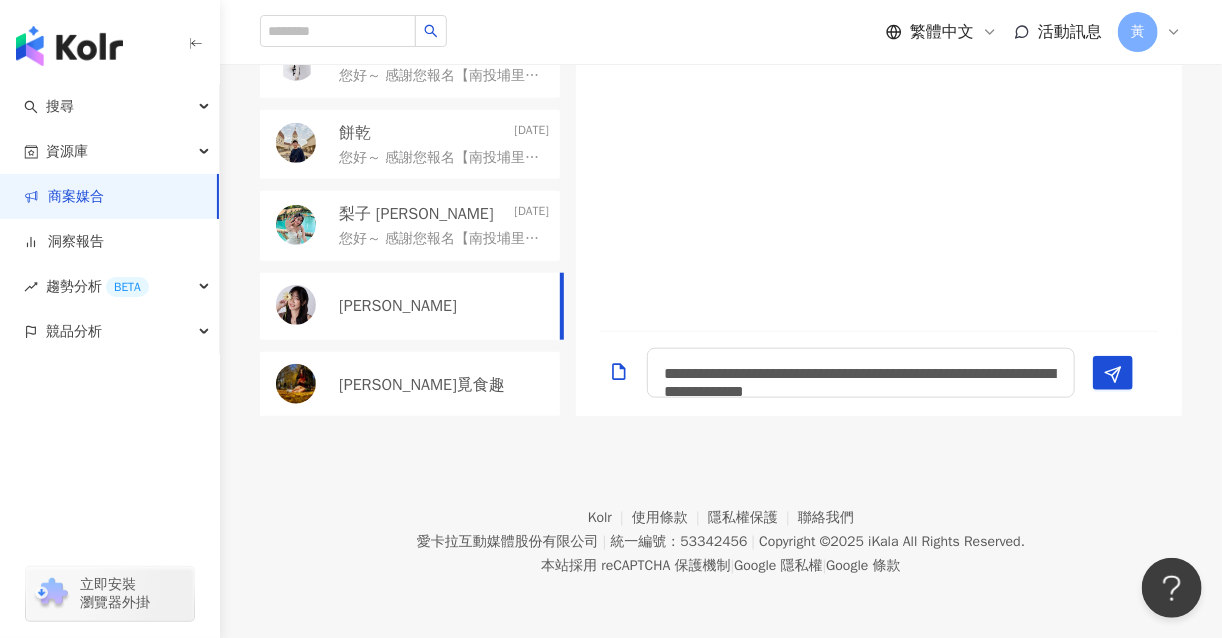 click on "[PERSON_NAME]" at bounding box center [410, 306] 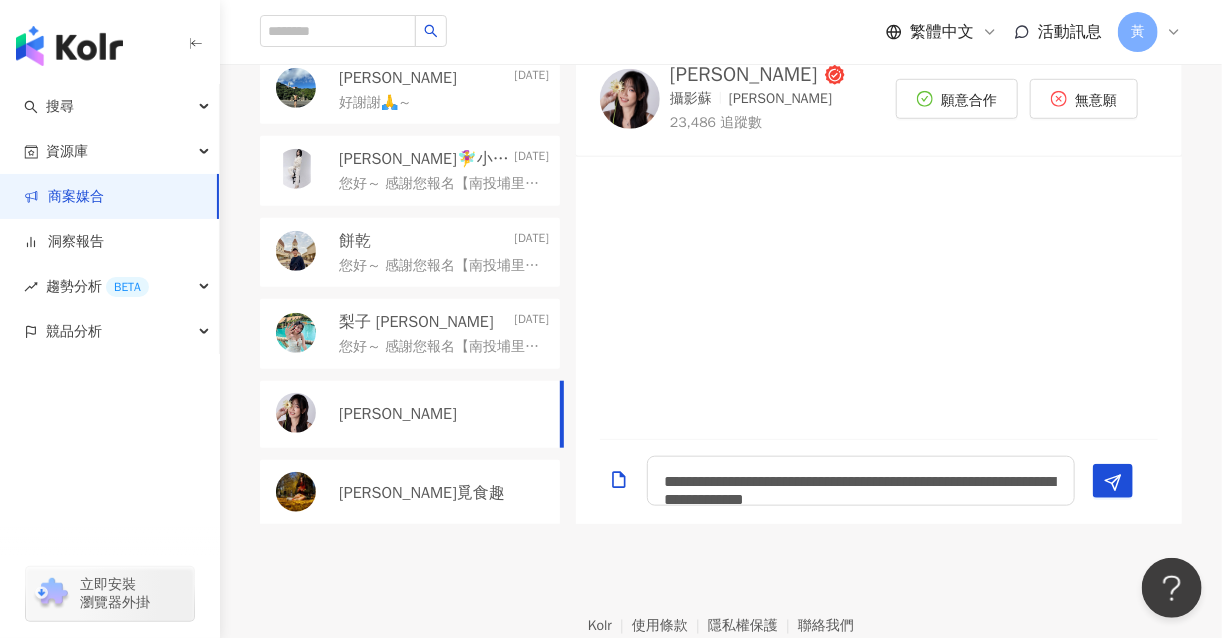 click on "[PERSON_NAME]覓食趣" at bounding box center (410, 493) 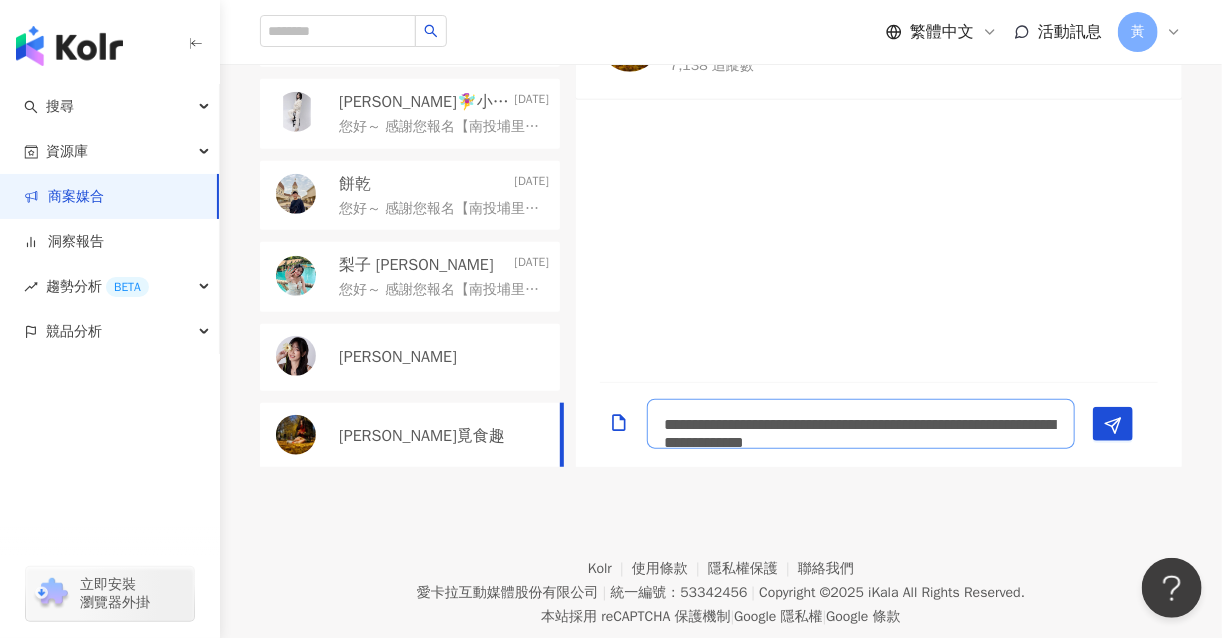 click on "**********" at bounding box center [861, 424] 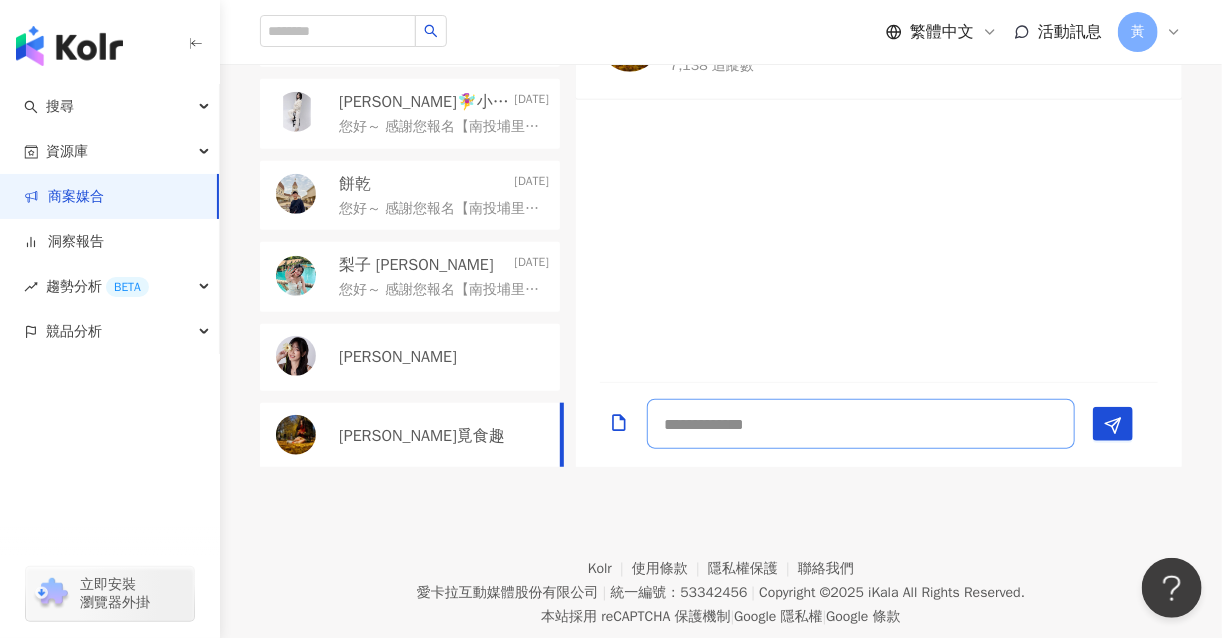 paste on "**********" 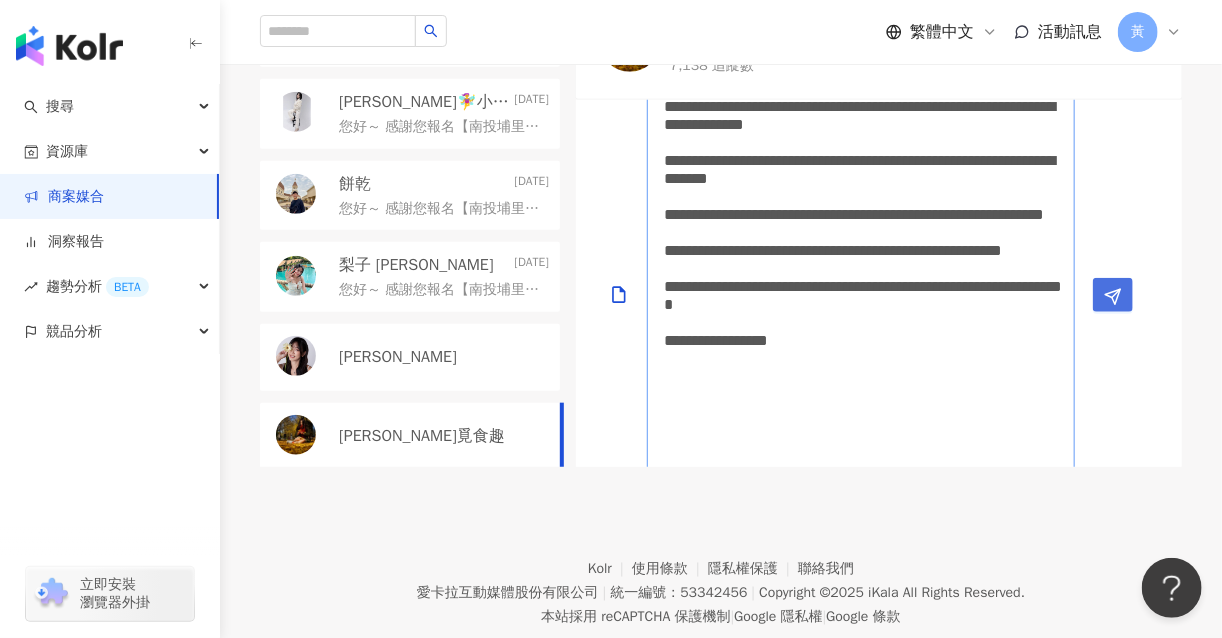 type on "**********" 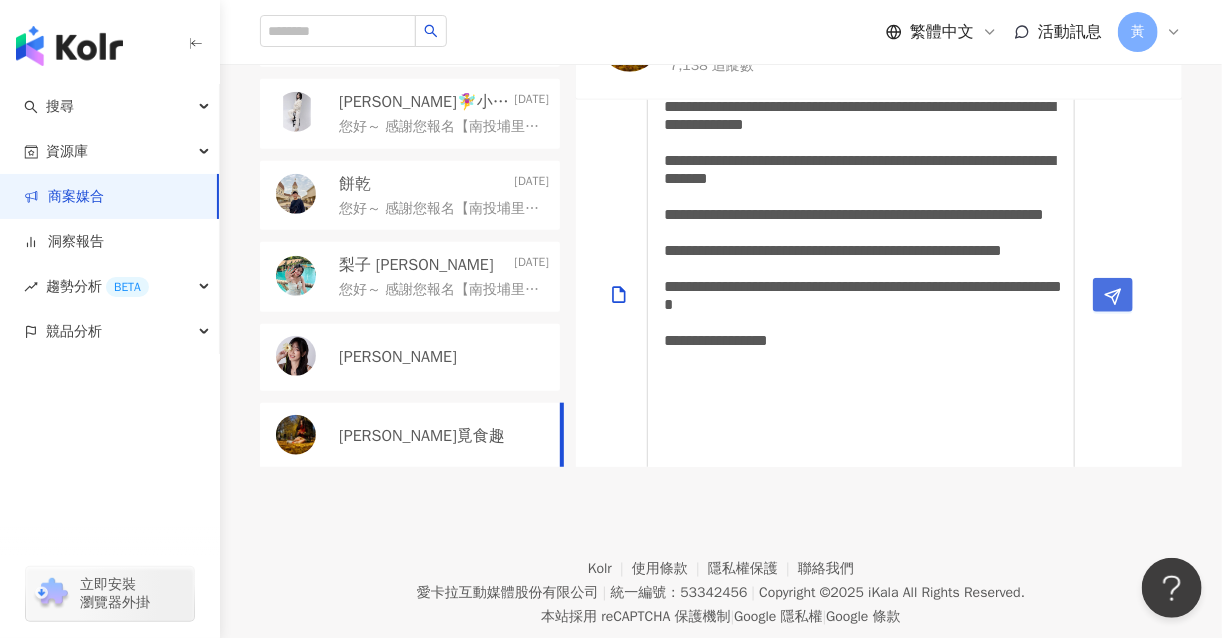 click 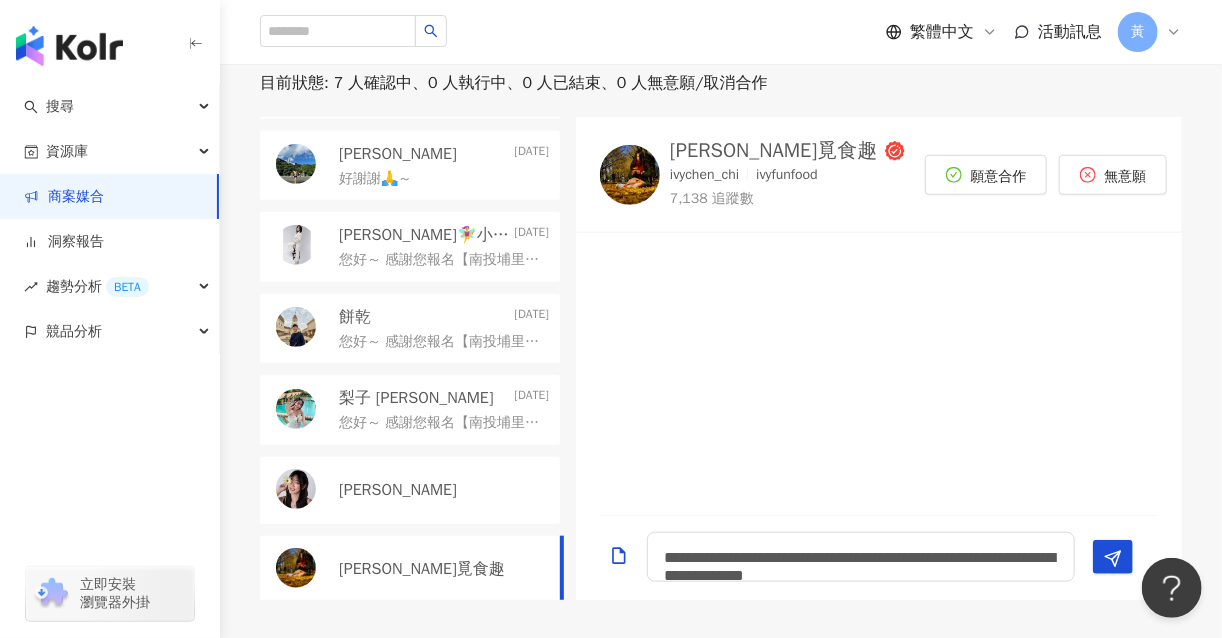 click on "[PERSON_NAME]" at bounding box center (410, 490) 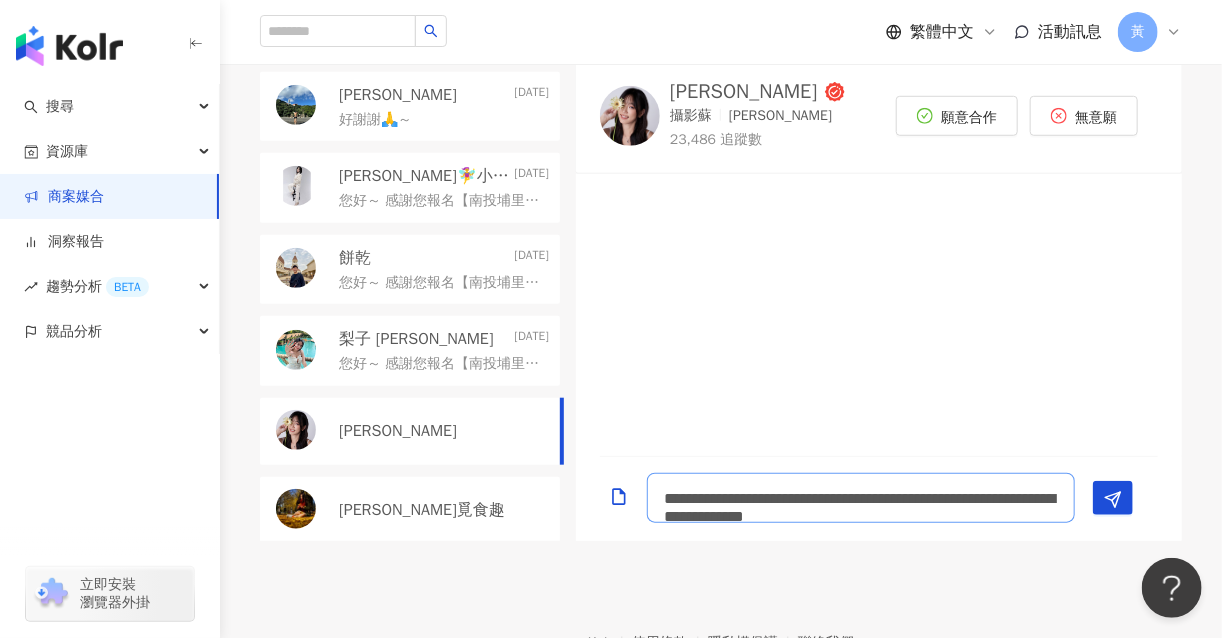 click on "**********" at bounding box center [861, 498] 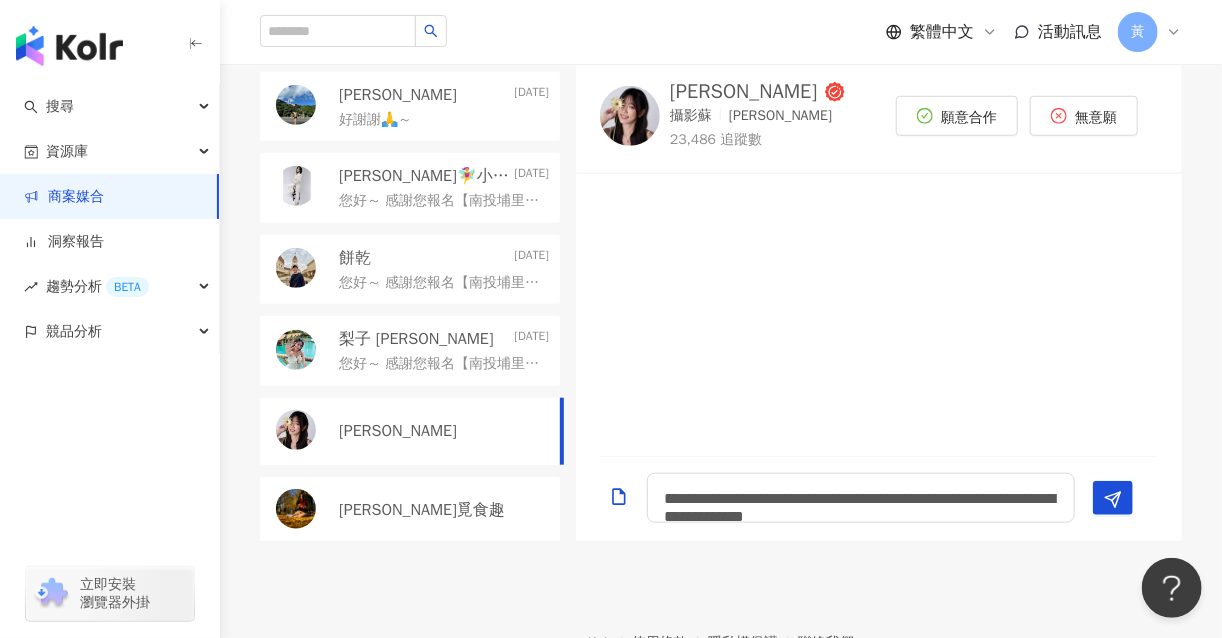 click on "[PERSON_NAME]覓食趣" at bounding box center [422, 510] 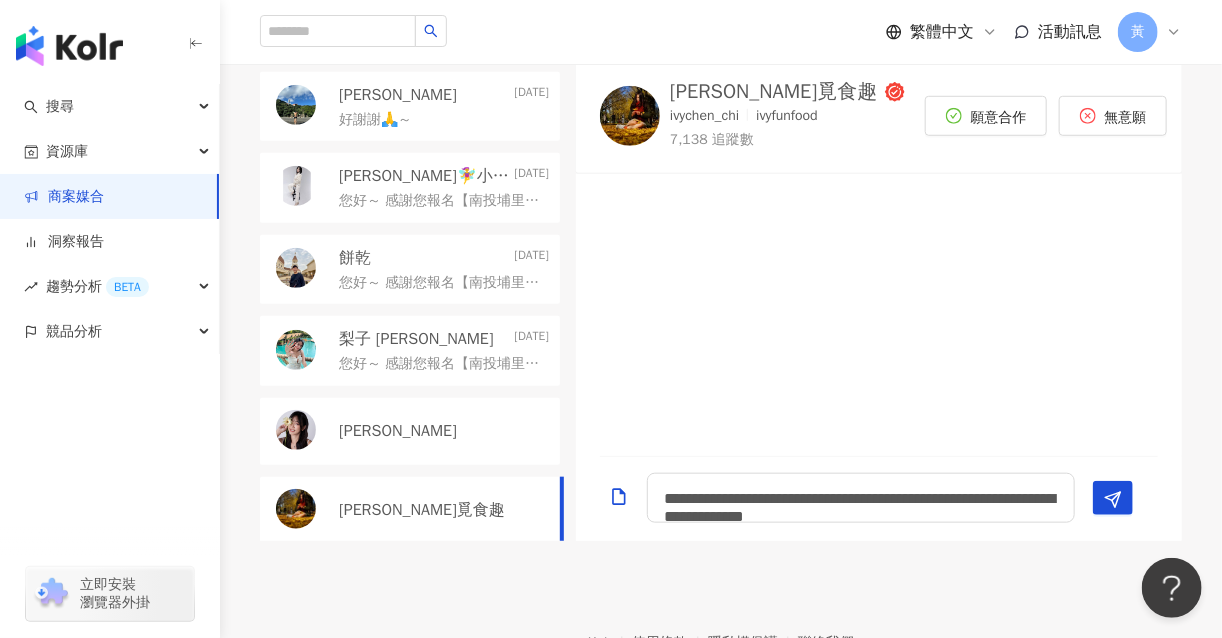 click on "[PERSON_NAME]" at bounding box center [444, 431] 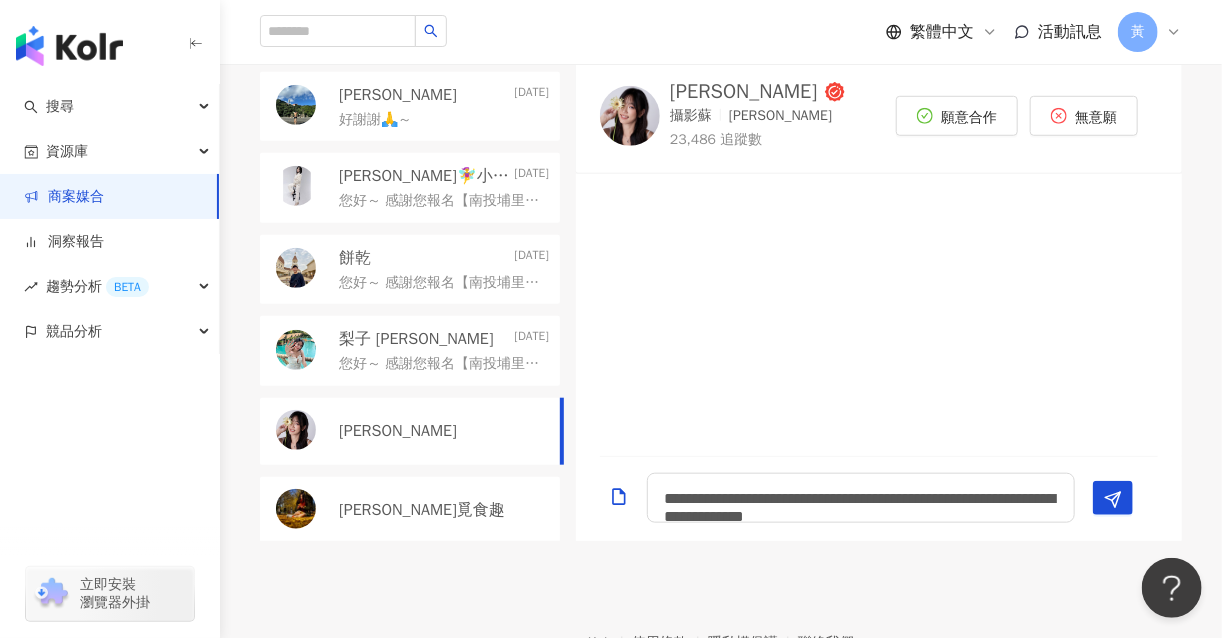 click on "梨子 [PERSON_NAME] [DATE] 您好～
感謝您報名【南投埔里全新旗艦雙店面｜[GEOGRAPHIC_DATA] × 桑心茶室】的品牌體驗！✨
這次邀請您來到我們全新開幕的雙店面空間，兩間門市為互通設計，風格一致，
以水泥原色牆 × 木質元素 × 投射自然光，整體氛圍非常好拍📸
🌿 主打品項：
香料咖哩餐點、創意茶飲、義式手作 Gelato 冰淇淋 🍛🧋
📌 體驗資訊簡要：
・合作費用：$1,000元
・餐點依現場狀況彈性調整，將依實際人數安排品項
・內容呈現可根據您的創作風格調整，若有拍攝需求或想法都歡迎提前告知！
我們非常期待與您一起完成這次風格 × 風味的合作創作🌞
有任何需要都可以直接私訊我們，謝謝您！🧡" at bounding box center (410, 351) 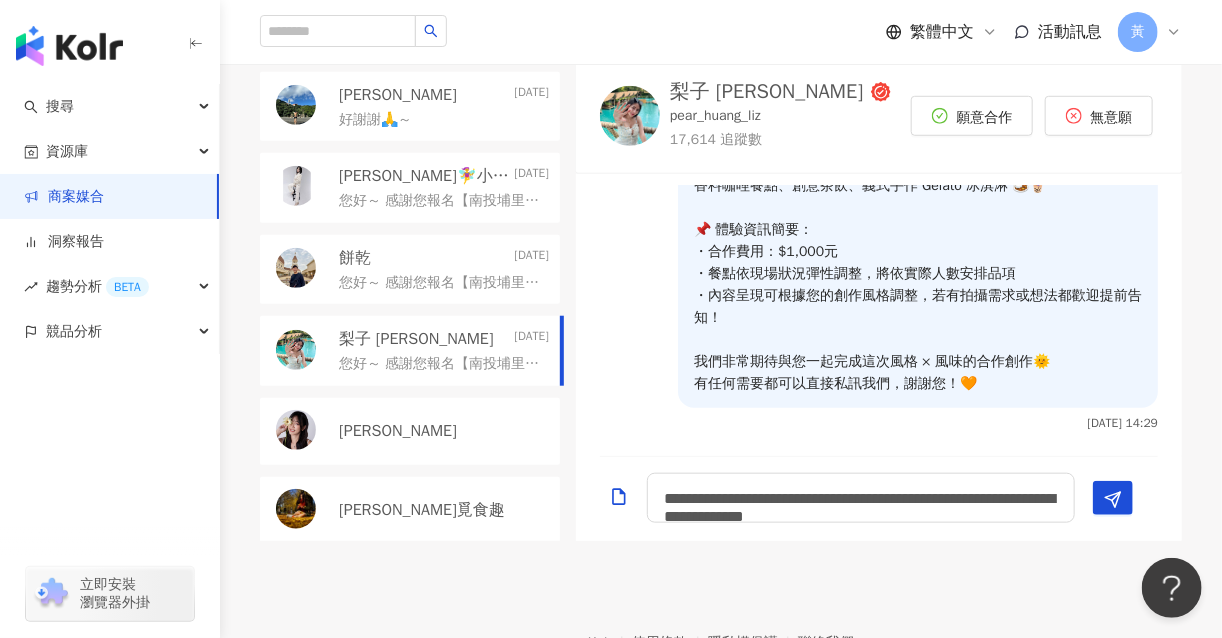 click on "您好～
感謝您報名【南投埔里全新旗艦雙店面｜山上山下 × 桑心茶室】的品牌體驗！✨
這次邀請您來到我們全新開幕的雙店面空間，兩間門市為互通設計，風格一致，
以水泥原色牆 × 木質元素 × 投射自然光，整體氛圍非常好拍📸
🌿 主打品項：
香料咖哩餐點、創意茶飲、義式手作 Gelato 冰淇淋 🍛🧋
📌 體驗資訊簡要：
・合作費用：$1,000元
・餐點依現場狀況彈性調整，將依實際人數安排品項
・內容呈現可根據您的創作風格調整，若有拍攝需求或想法都歡迎提前告知！
我們非常期待與您一起完成這次風格 × 風味的合作創作🌞
有任何需要都可以直接私訊我們，謝謝您！🧡" at bounding box center [440, 283] 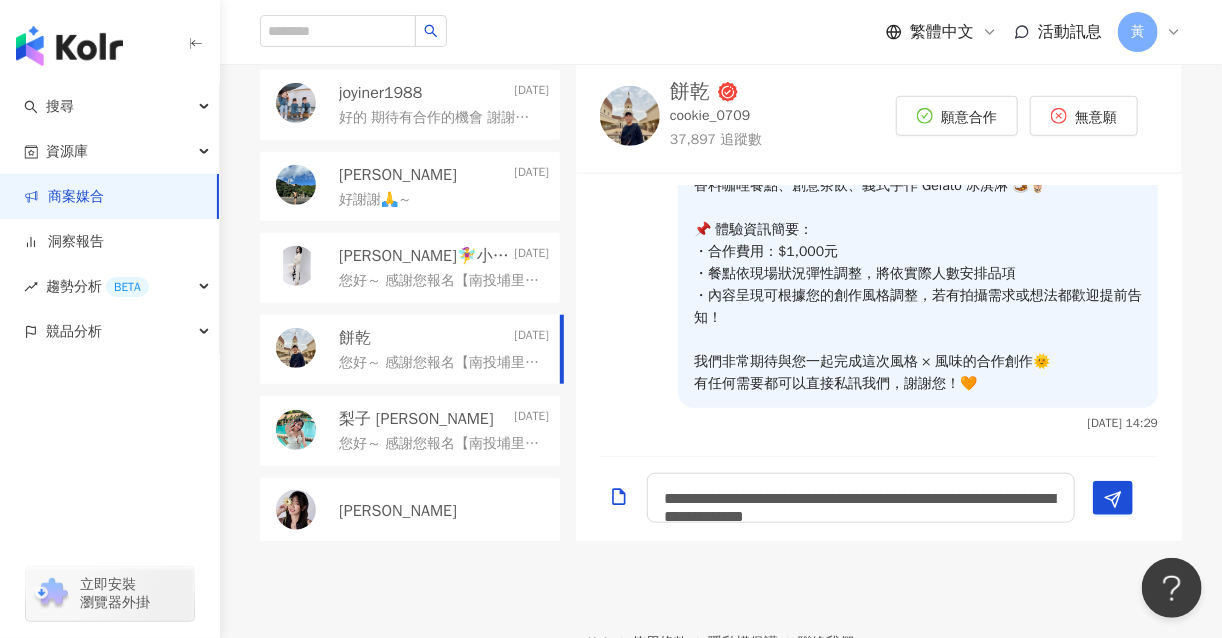 click on "商案媒合" at bounding box center [64, 197] 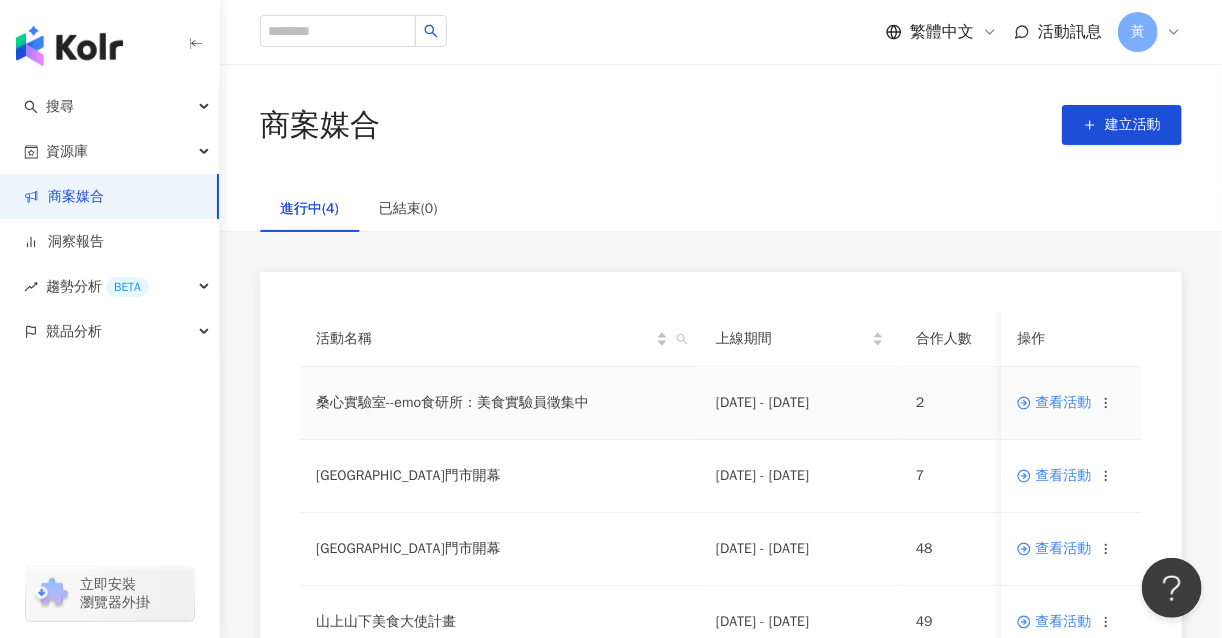 click on "查看活動" at bounding box center [1055, 403] 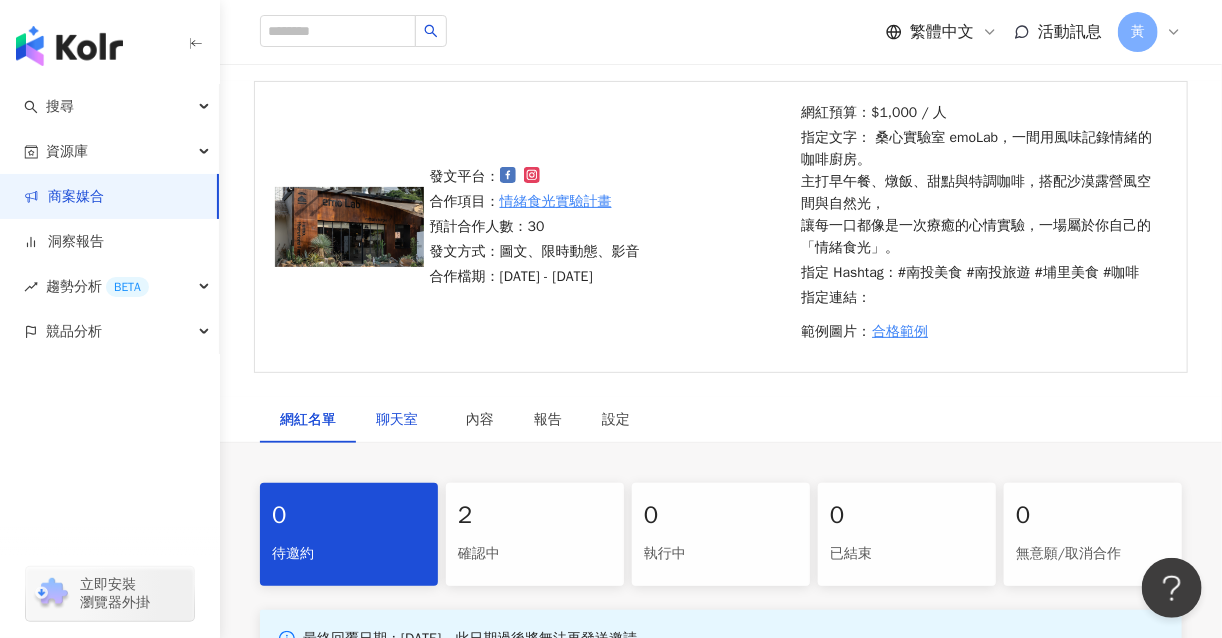 click on "聊天室" at bounding box center [401, 420] 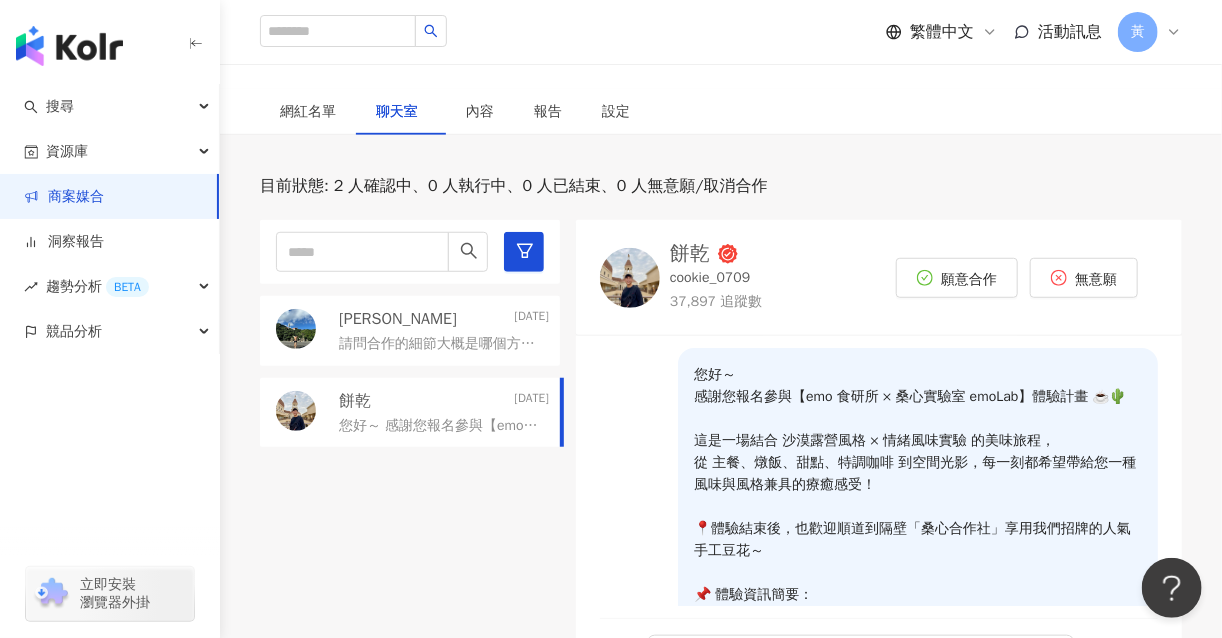 click on "您好～
感謝您報名參與【emo 食研所 × 桑心實驗室 emoLab】體驗計畫 ☕🌵
這是一場結合 沙漠露營風格 × 情緒風味實驗 的美味旅程，
從 主餐、燉飯、甜點、特調咖啡 到空間光影，每一刻都希望帶給您一種風味與風格兼具的療癒感受！
📍體驗結束後，也歡迎順道到隔壁「桑心合作社」享用我們招牌的人氣手工豆花～
📌 體驗資訊簡要：
・合作費用：$1,000元
・餐點依當天提供狀況彈性調整
・內容可視創作風格調整，若有特別需求也歡迎提前告知！
我們非常期待與您一起合作完成這次風格 × 風味的創作
若有任何拍攝細節或其他想法，也都歡迎隨時與我們聊聊 🧡" at bounding box center [440, 426] 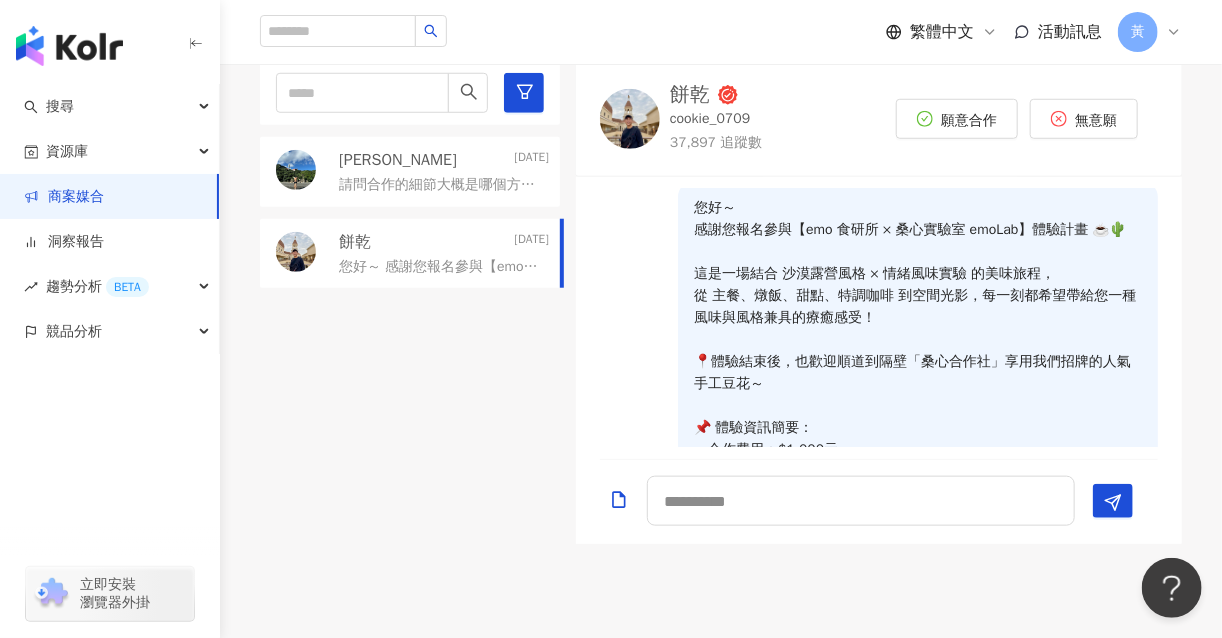 click on "請問合作的細節大概是哪個方向是配合品牌方的攝影師嗎～" at bounding box center [440, 185] 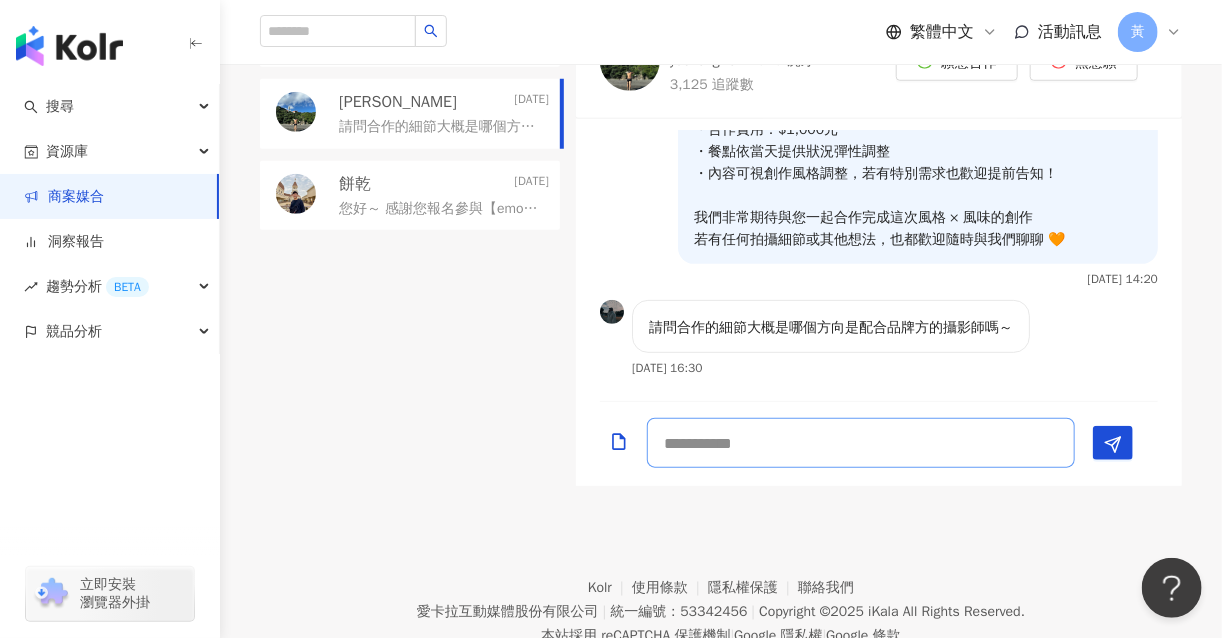 click at bounding box center [861, 443] 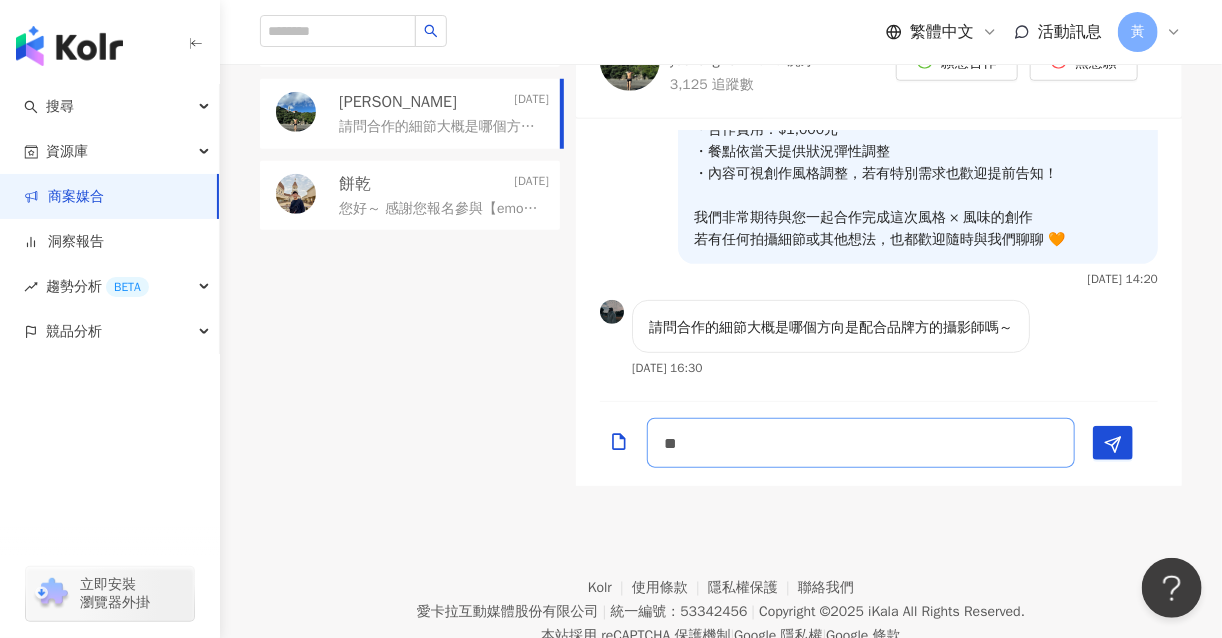 type on "*" 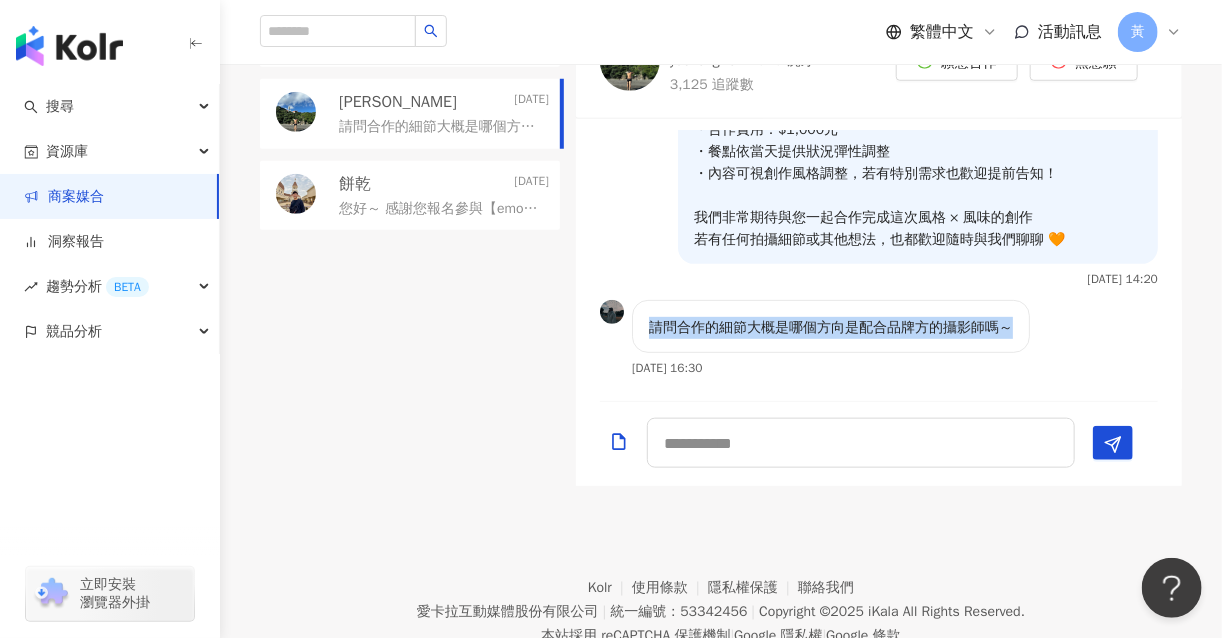 drag, startPoint x: 645, startPoint y: 321, endPoint x: 1028, endPoint y: 333, distance: 383.18796 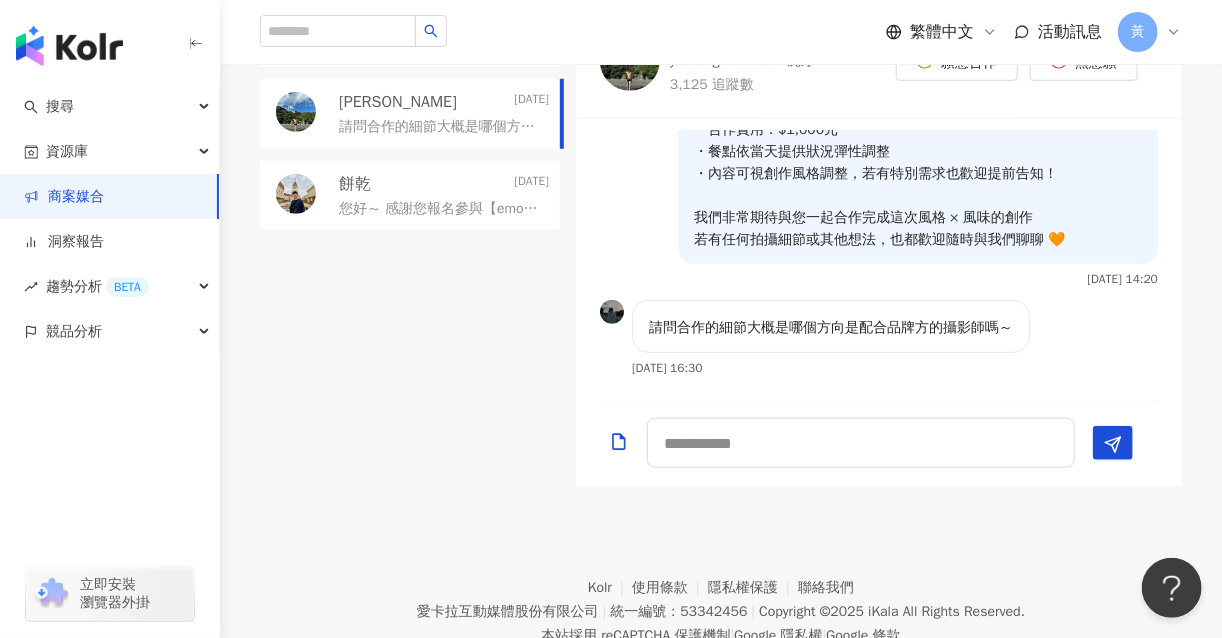 click on "Kolr 使用條款 隱私權保護 聯絡我們 愛[PERSON_NAME]互動媒體股份有限公司  |  統一編號：53342456  |  Copyright ©  2025   iKala   All Rights Reserved. 本站採用 reCAPTCHA 保護機制  |  Google 隱私權  |  Google 條款" at bounding box center (721, 597) 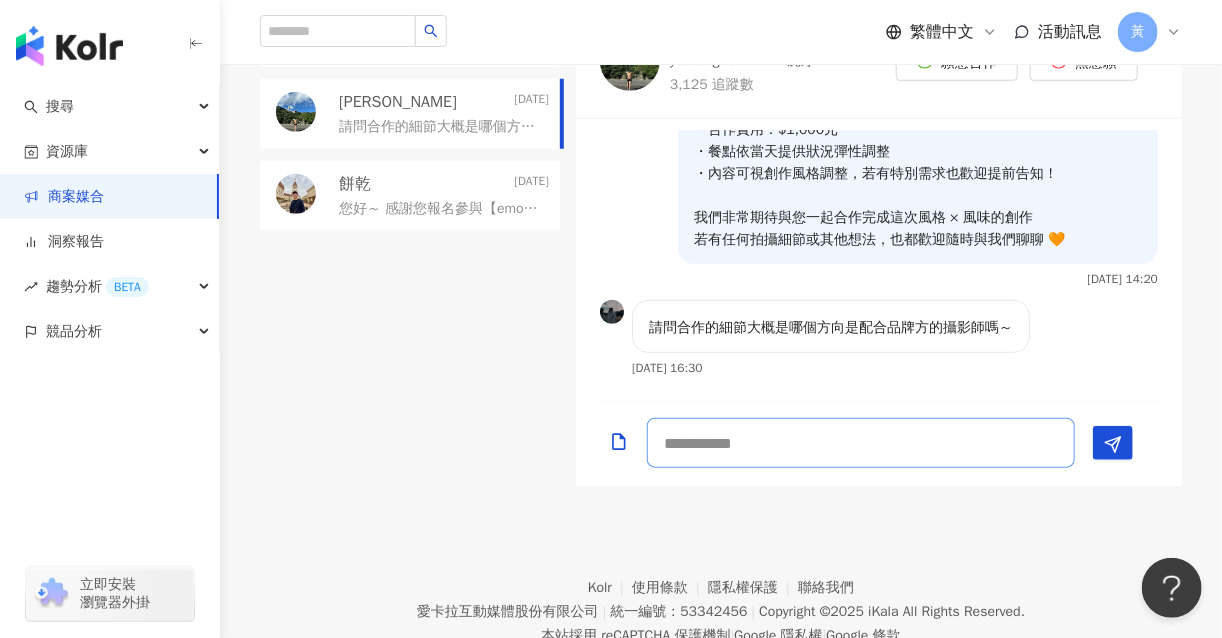 click at bounding box center (861, 443) 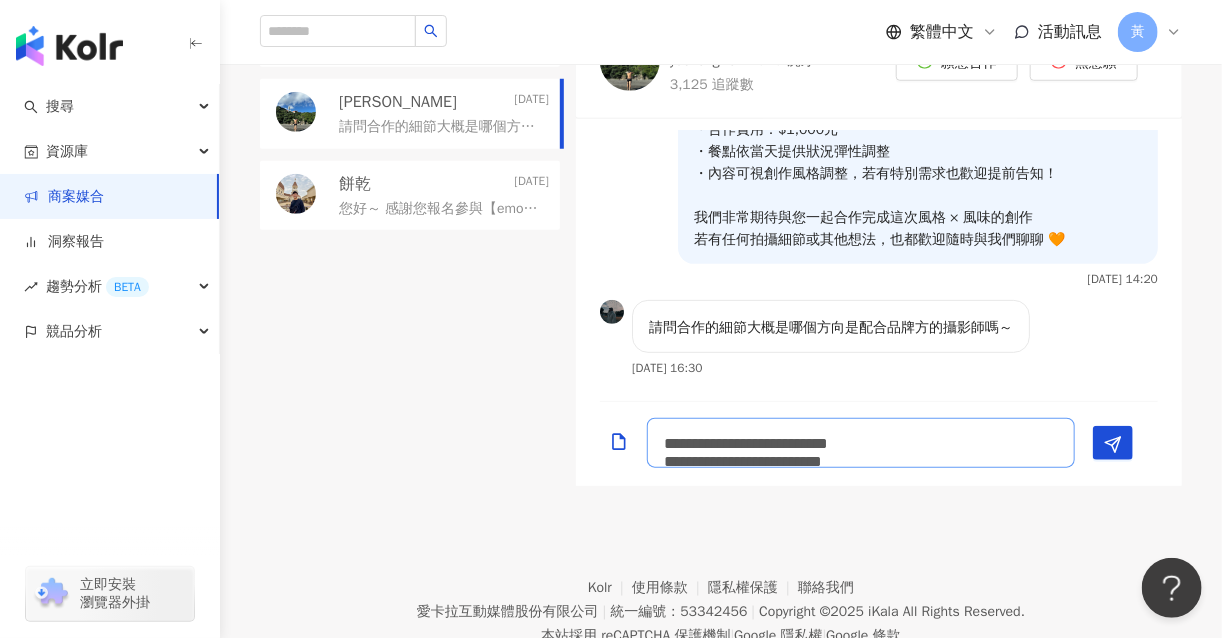 scroll, scrollTop: 1, scrollLeft: 0, axis: vertical 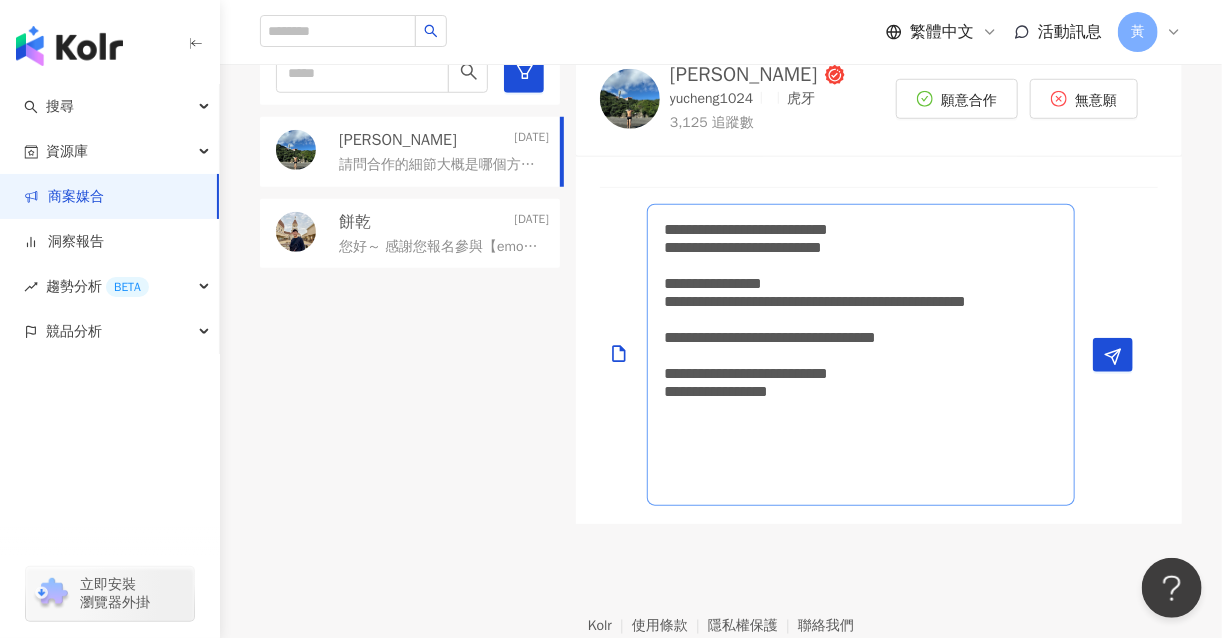 click on "**********" at bounding box center [861, 355] 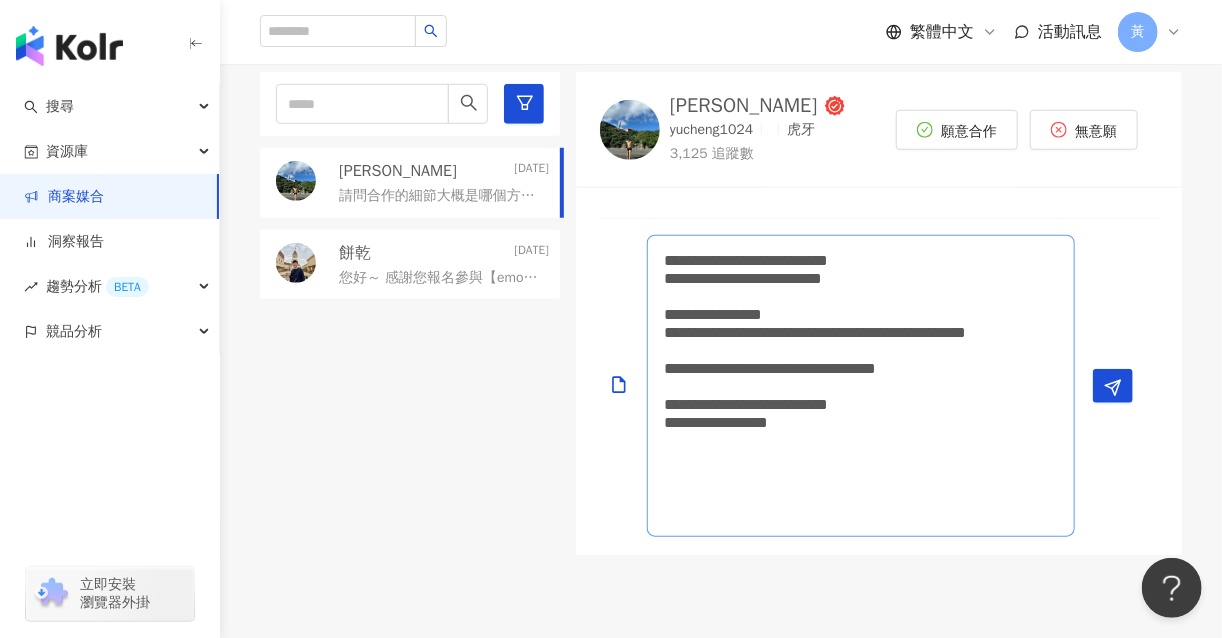 scroll, scrollTop: 586, scrollLeft: 0, axis: vertical 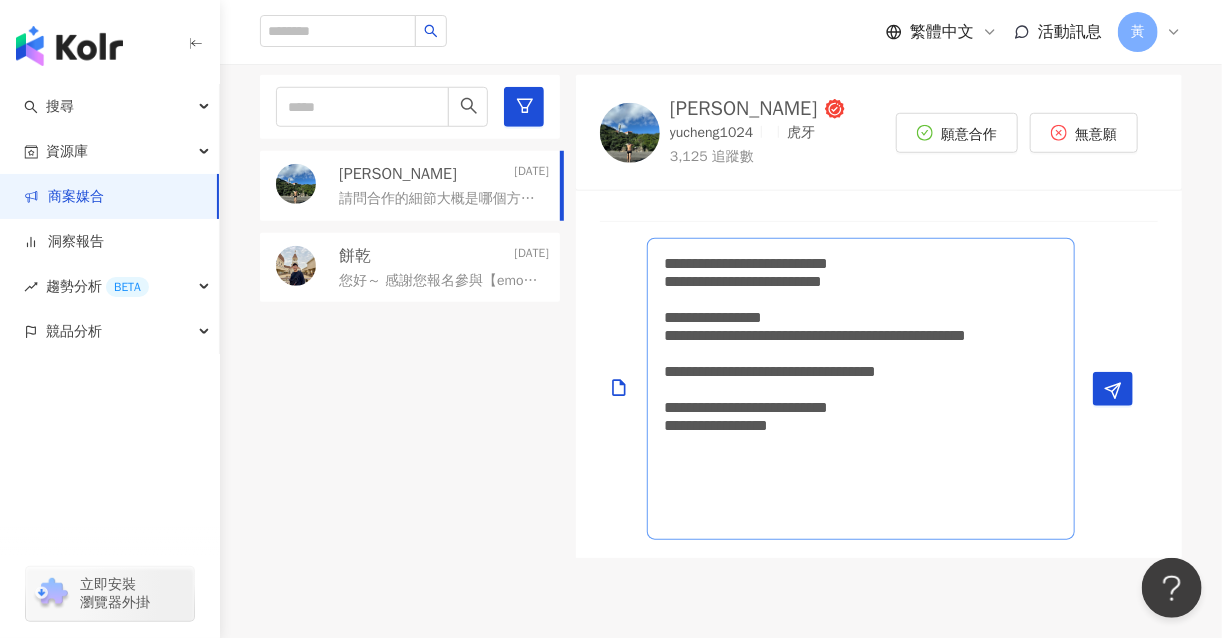 drag, startPoint x: 680, startPoint y: 300, endPoint x: 722, endPoint y: 301, distance: 42.0119 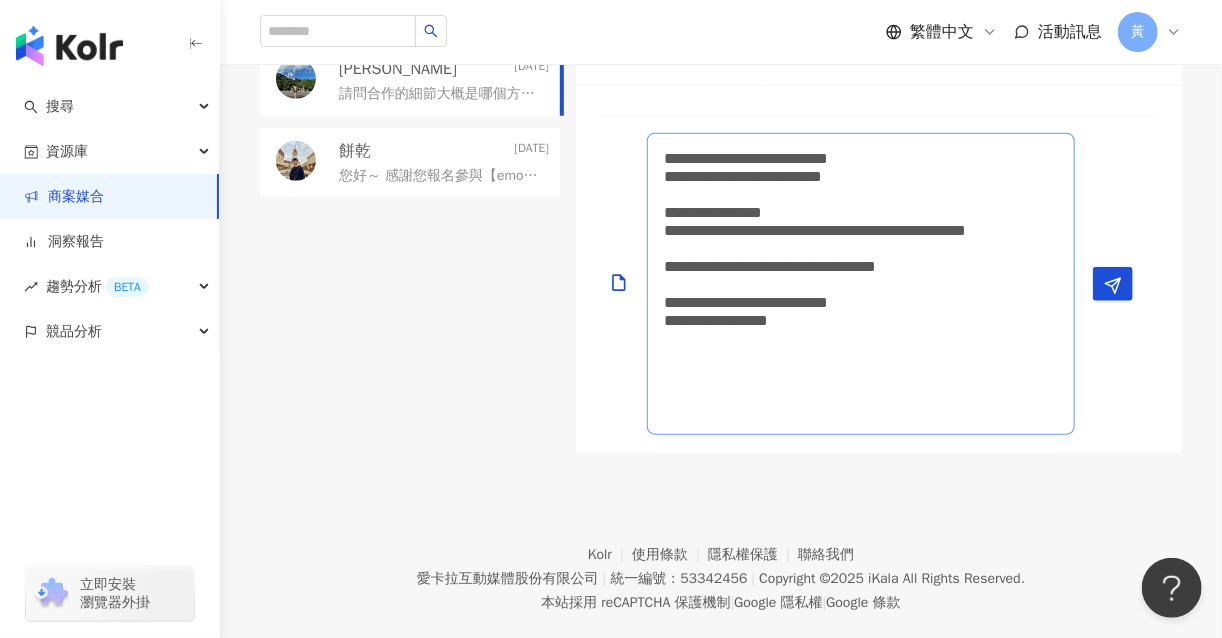 scroll, scrollTop: 686, scrollLeft: 0, axis: vertical 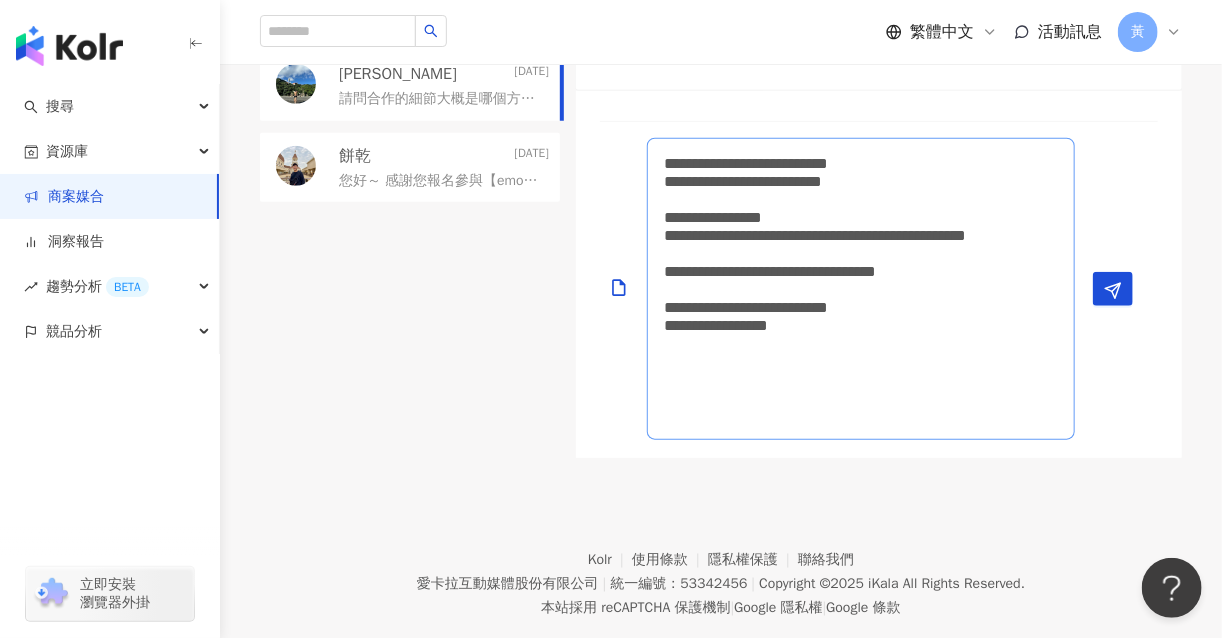 click on "**********" at bounding box center (861, 289) 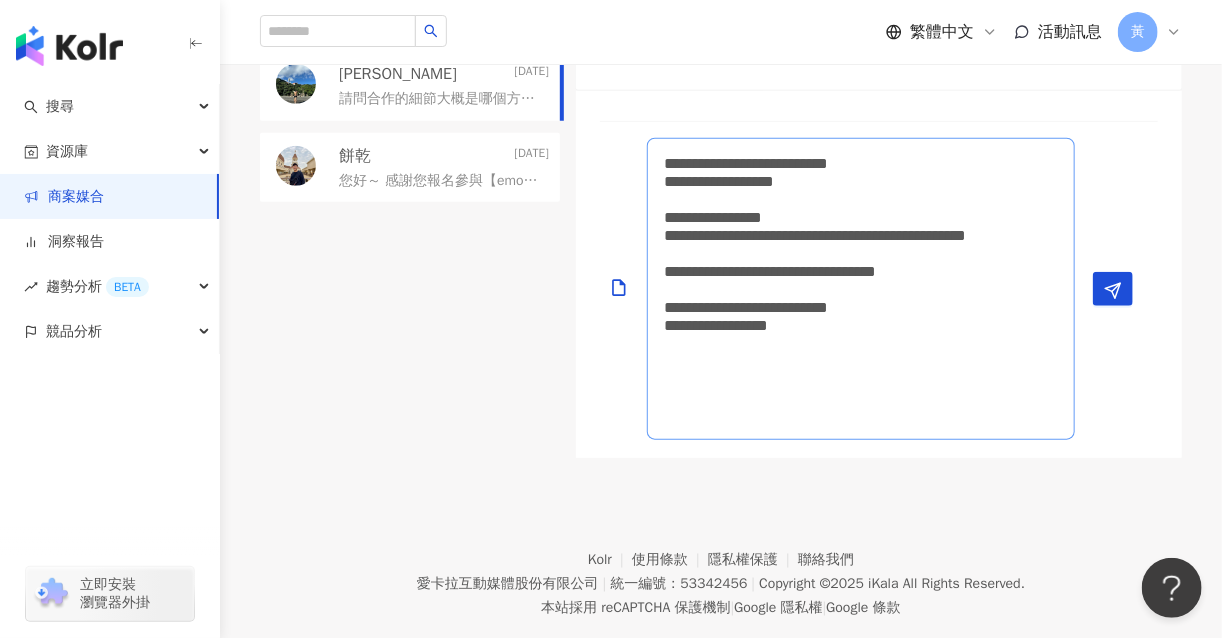 scroll, scrollTop: 0, scrollLeft: 0, axis: both 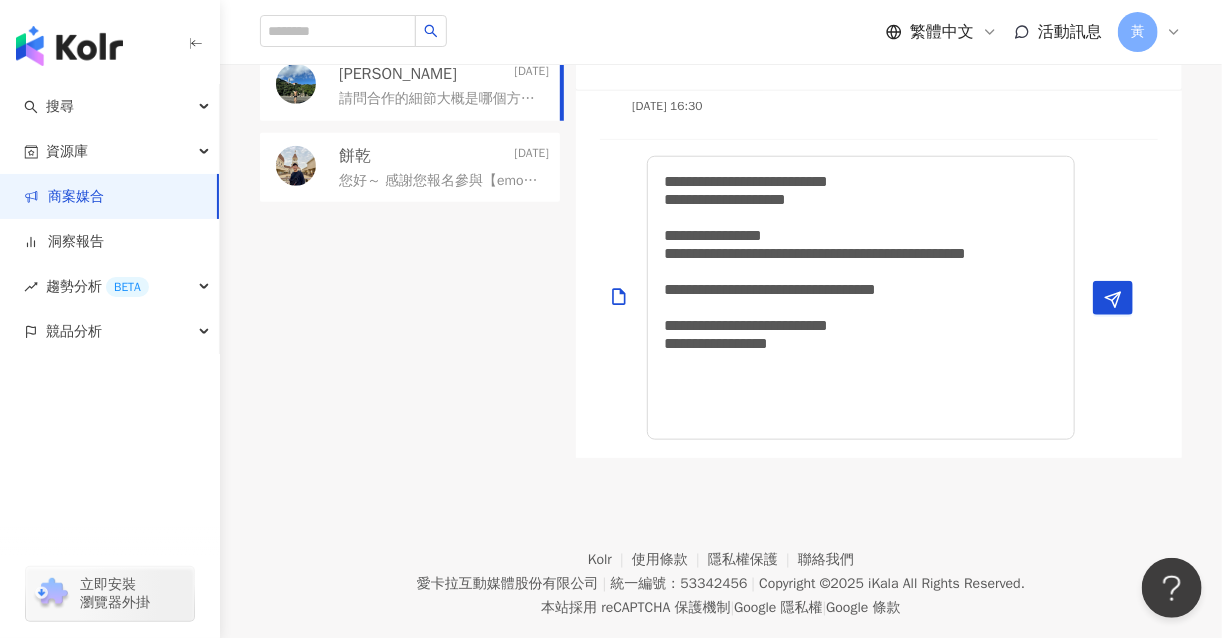 click on "**********" at bounding box center [871, 298] 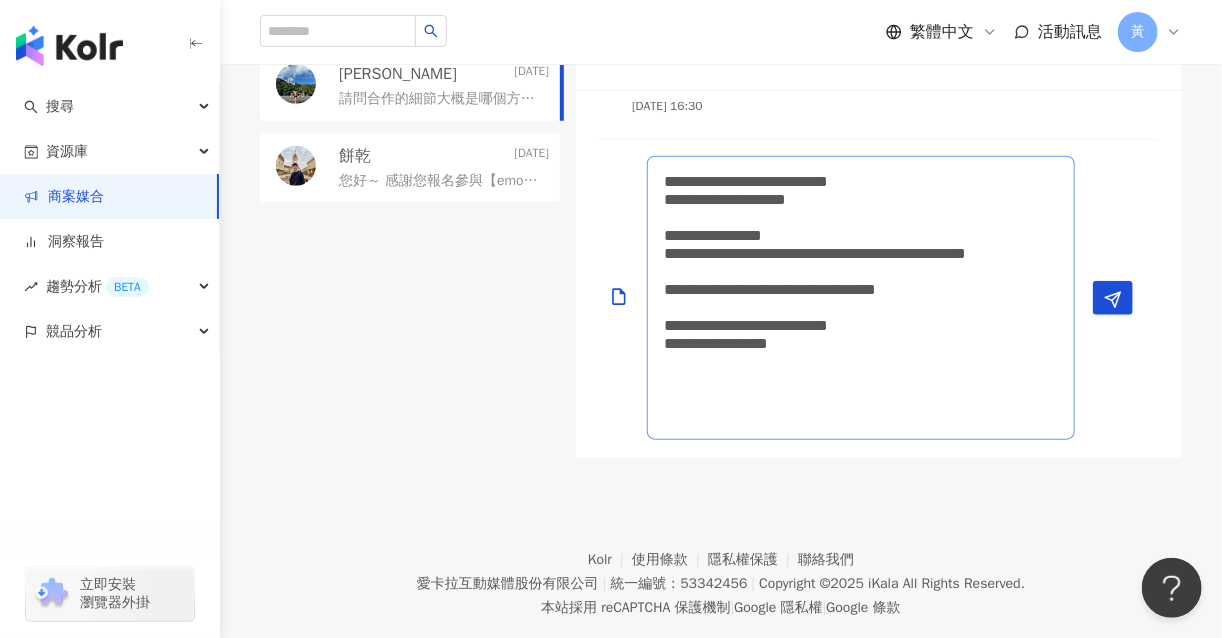 click on "**********" at bounding box center (861, 298) 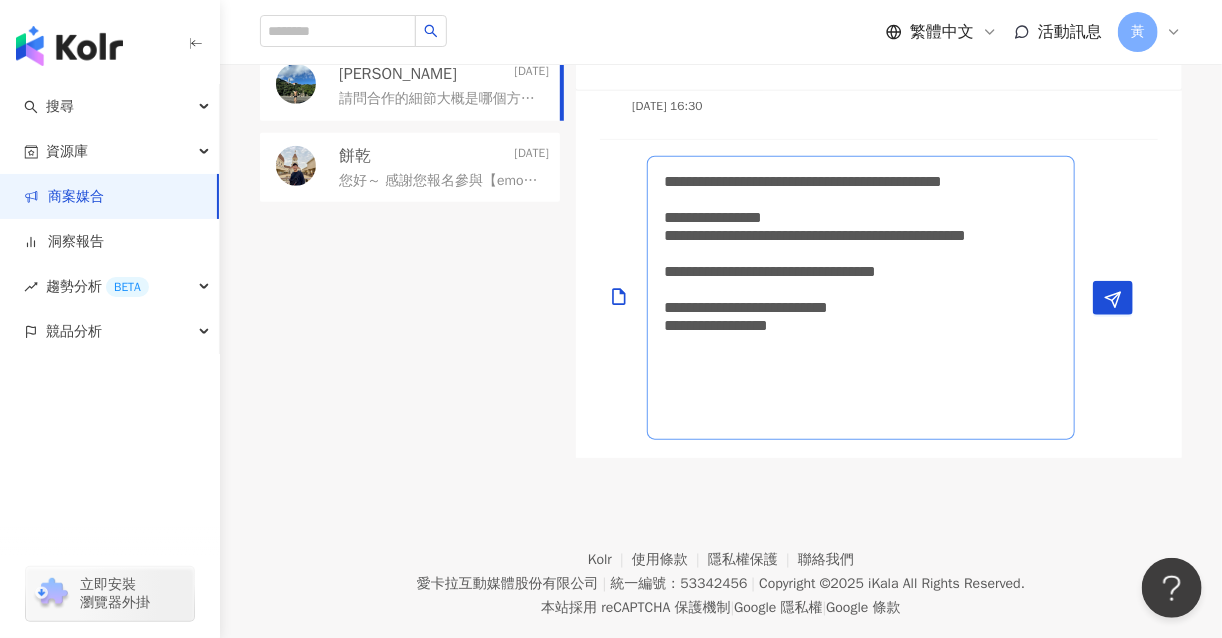 scroll, scrollTop: 486, scrollLeft: 0, axis: vertical 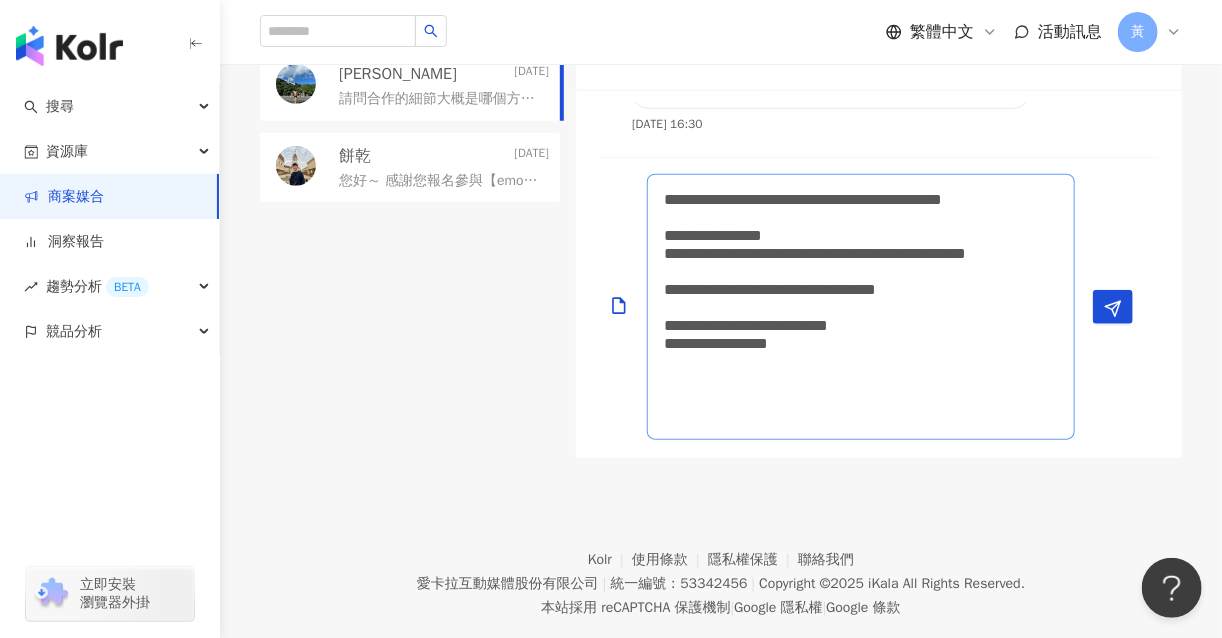 drag, startPoint x: 712, startPoint y: 217, endPoint x: 820, endPoint y: 211, distance: 108.16654 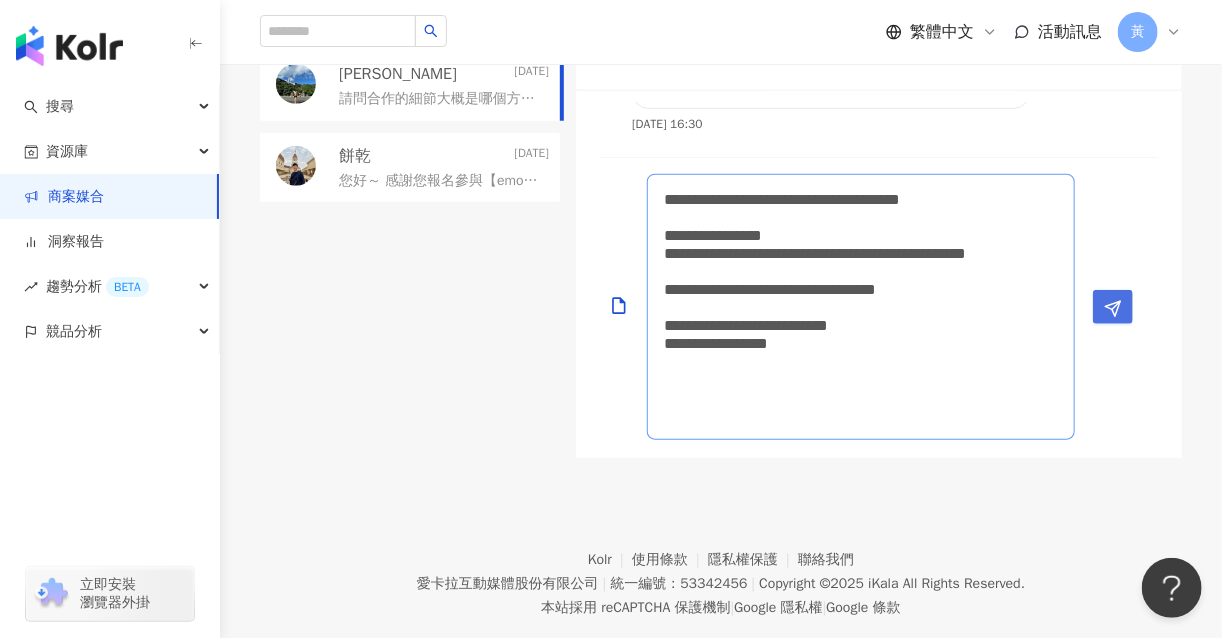 type on "**********" 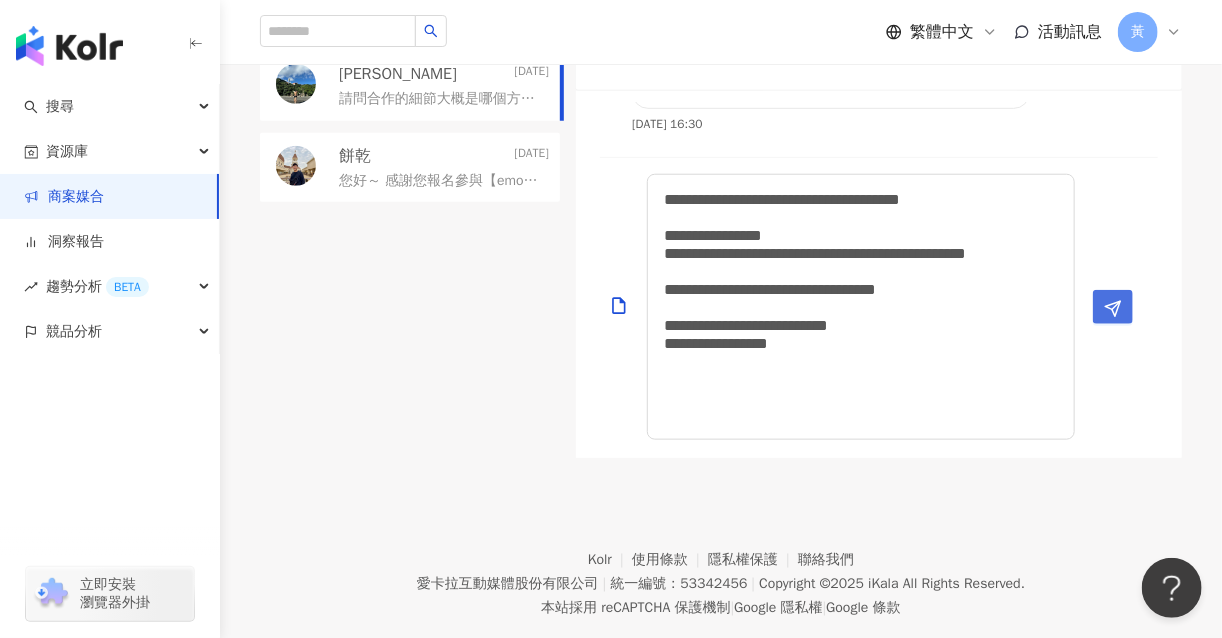 click at bounding box center [1113, 307] 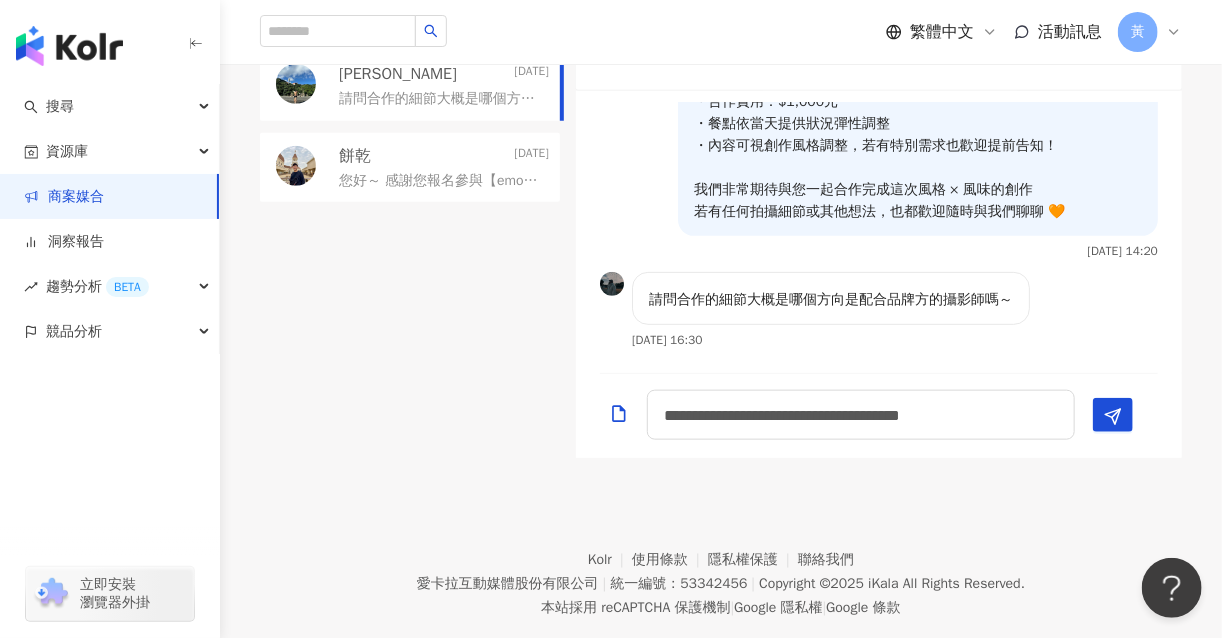 scroll, scrollTop: 270, scrollLeft: 0, axis: vertical 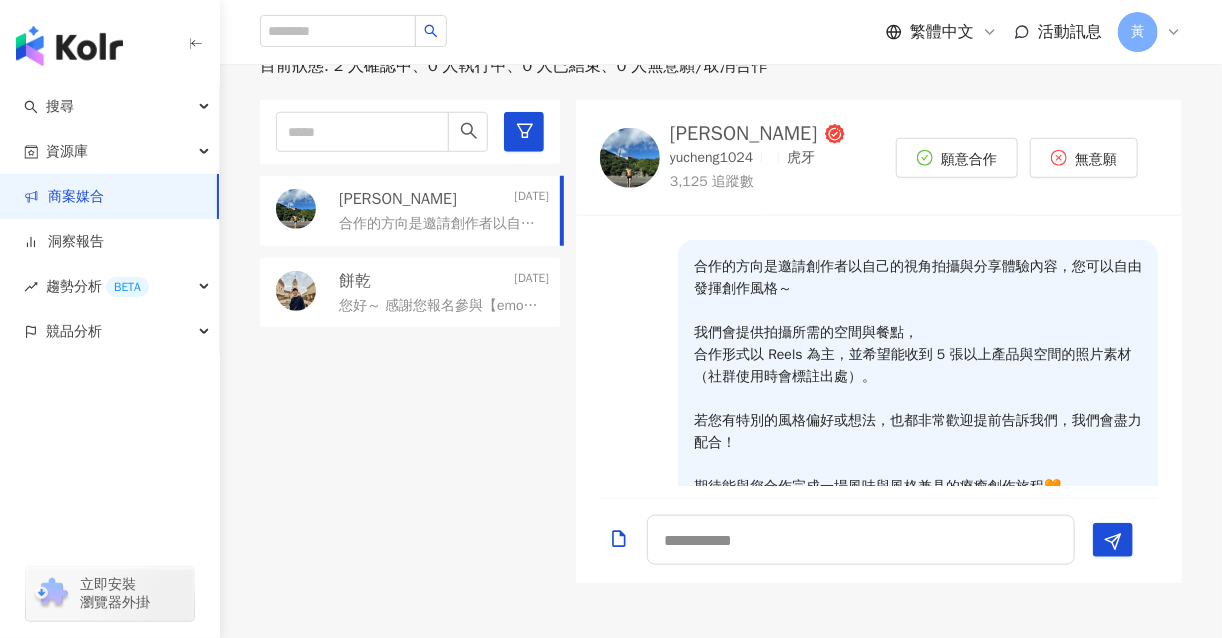 click on "商案媒合" at bounding box center [64, 197] 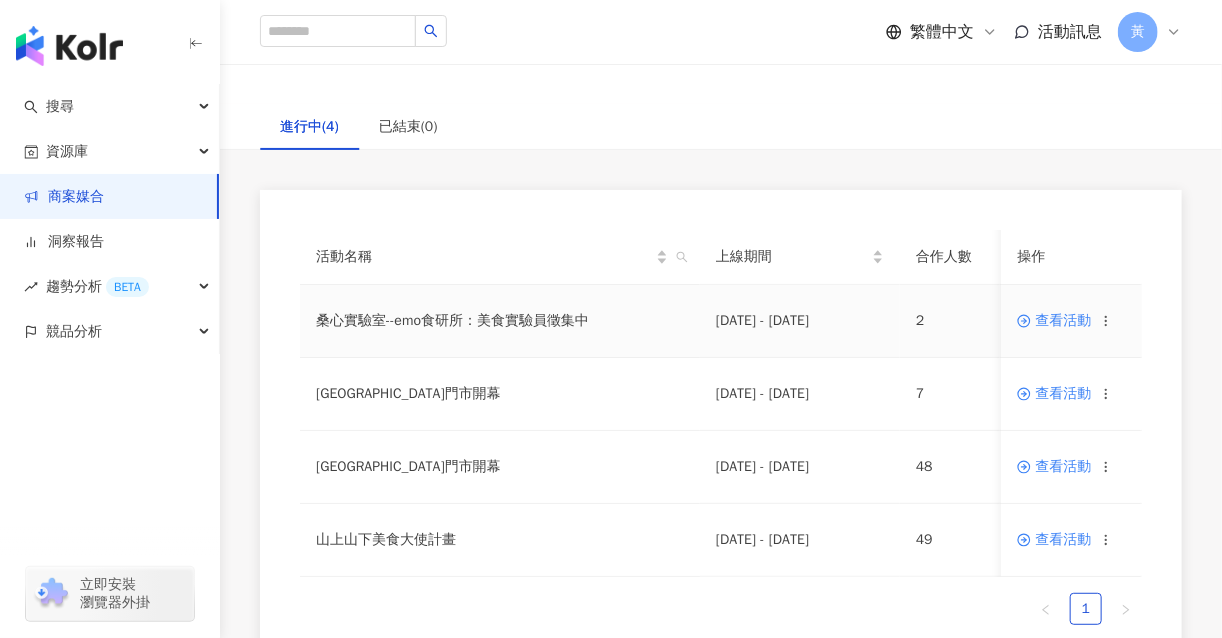 scroll, scrollTop: 83, scrollLeft: 0, axis: vertical 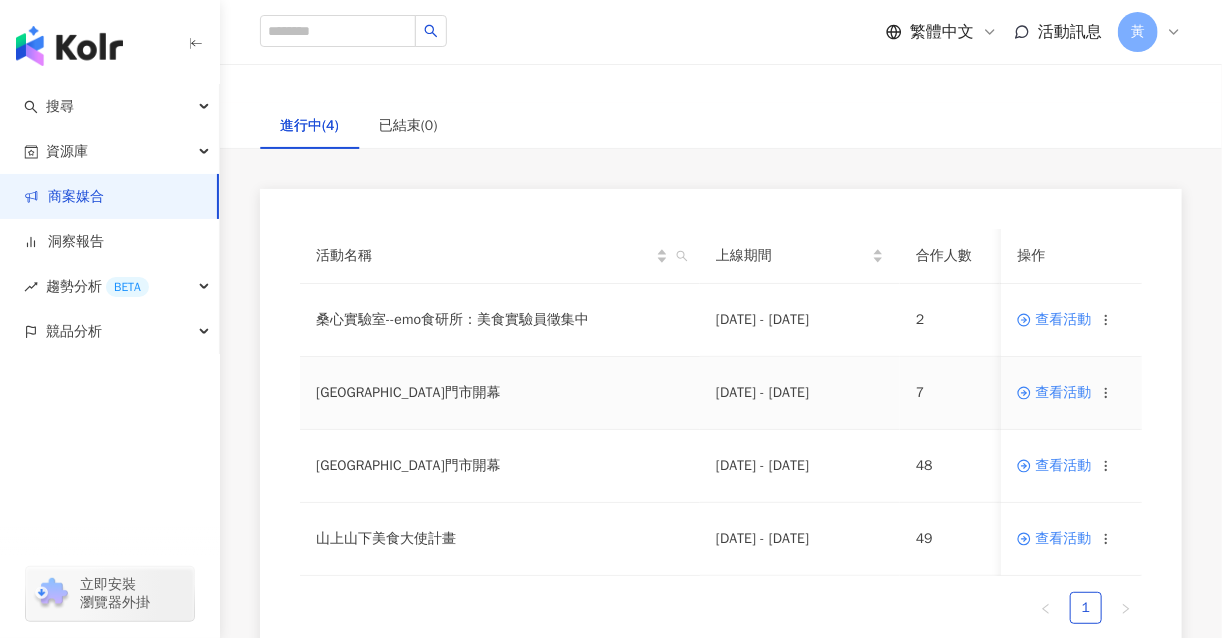 click on "查看活動" at bounding box center (1055, 393) 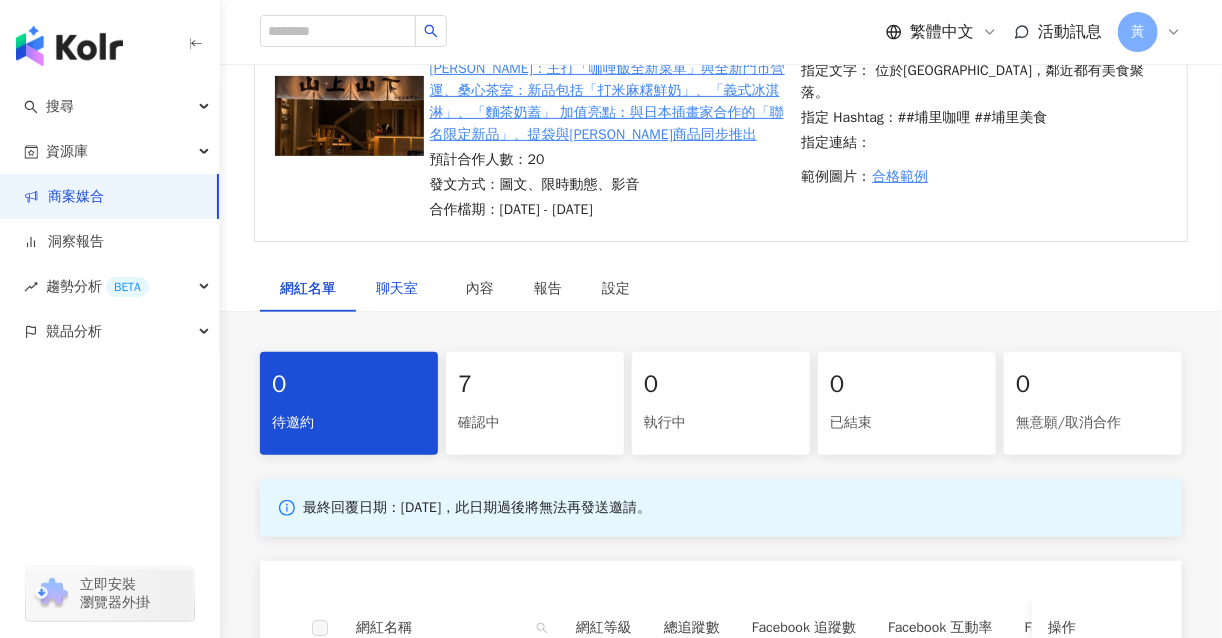 click on "聊天室" at bounding box center (401, 289) 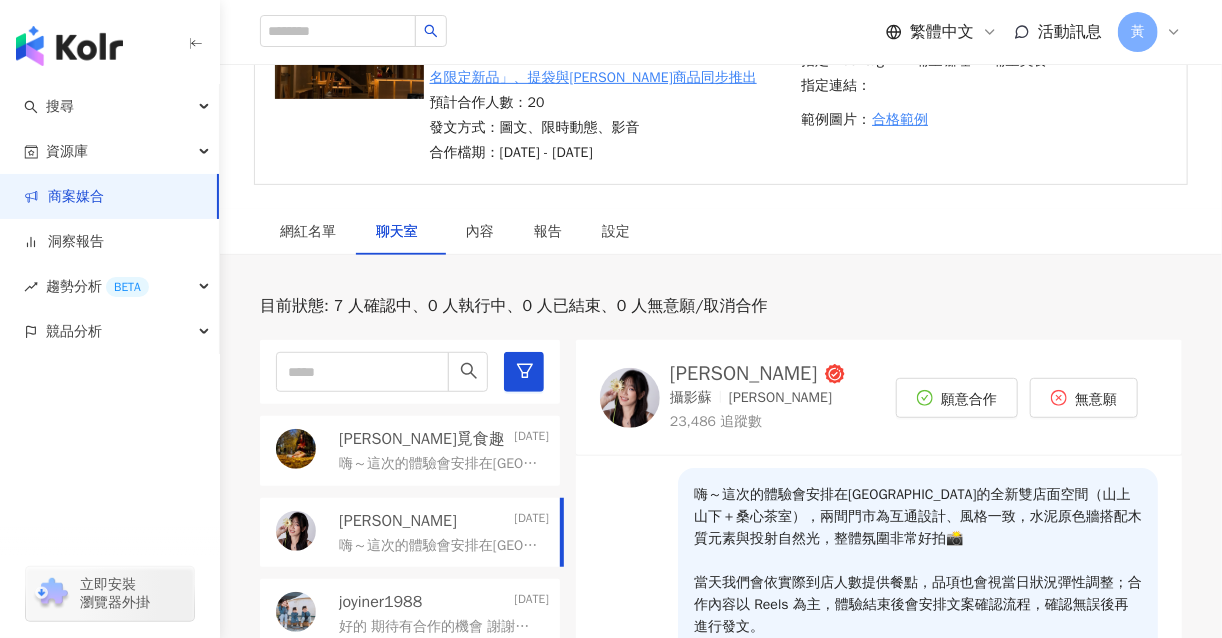 scroll, scrollTop: 383, scrollLeft: 0, axis: vertical 